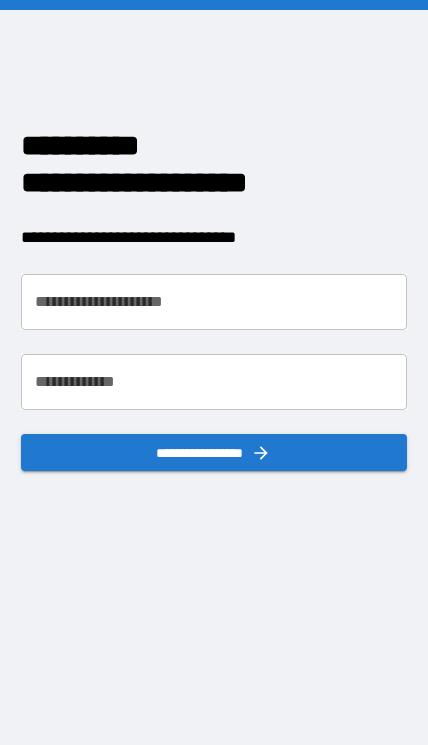 scroll, scrollTop: 0, scrollLeft: 0, axis: both 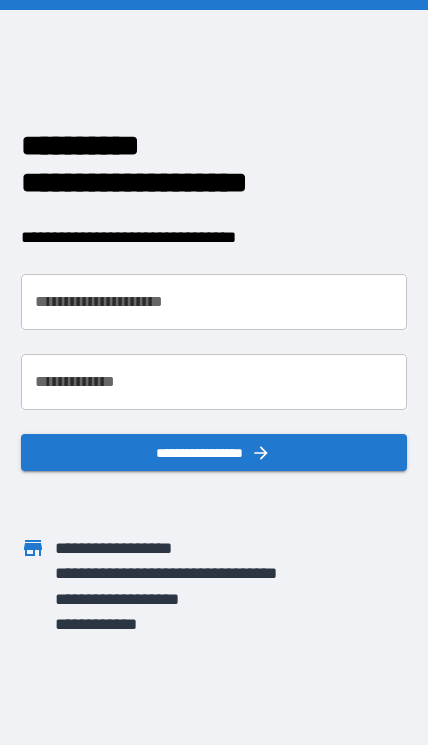 click on "**********" at bounding box center (213, 302) 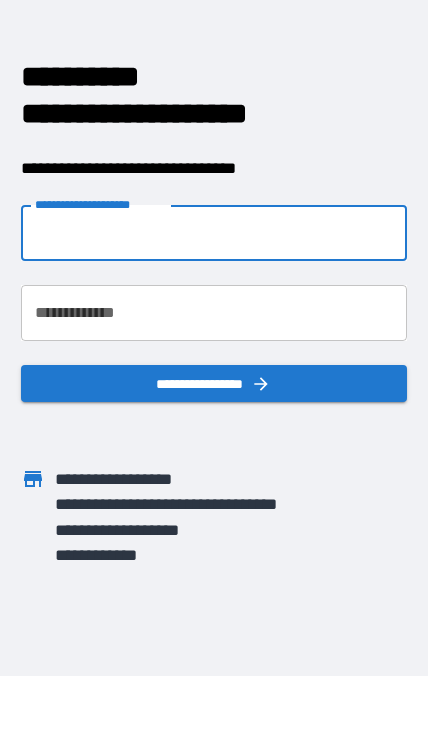 click on "**********" at bounding box center [213, 302] 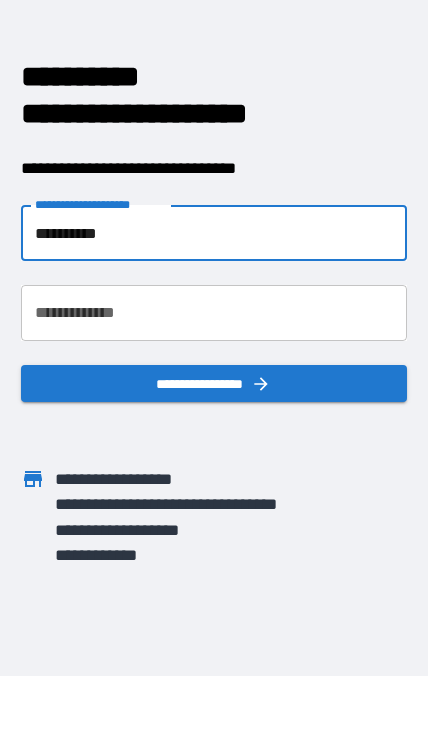 type on "**********" 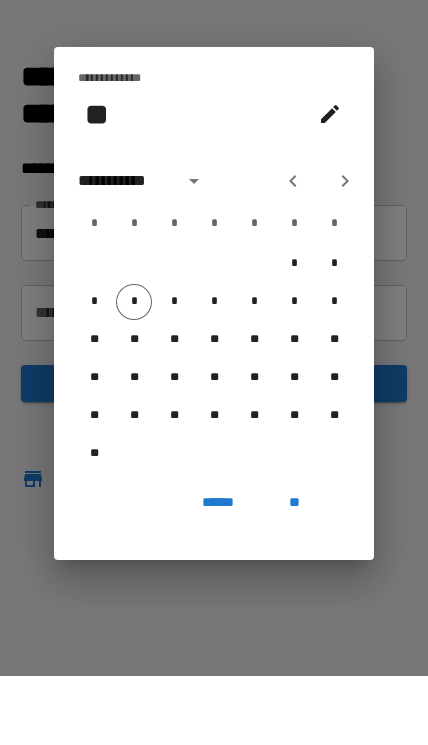 scroll, scrollTop: 69, scrollLeft: 0, axis: vertical 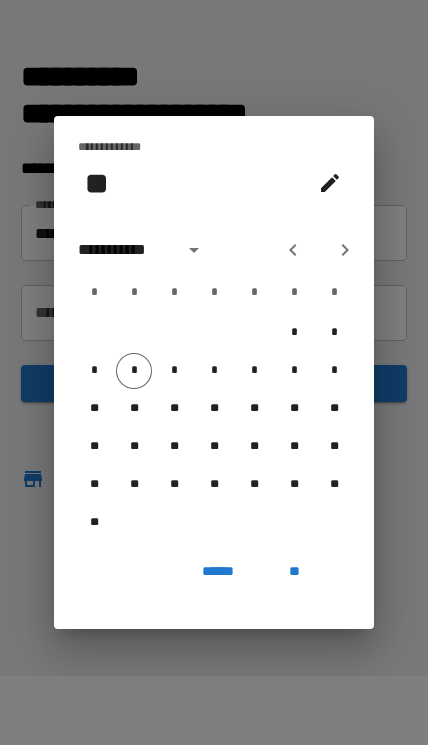 click 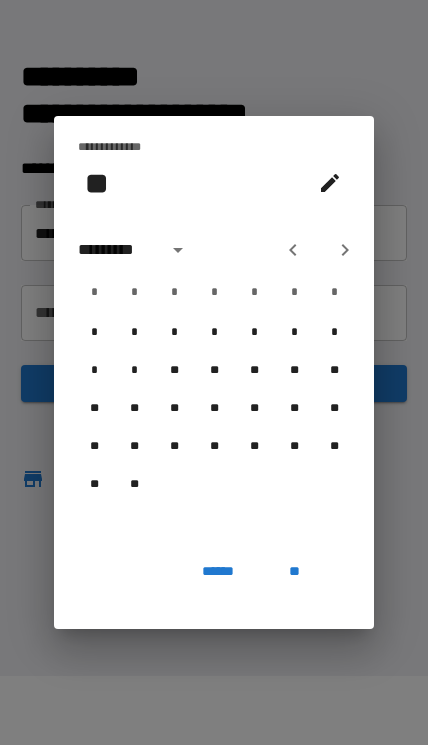 click 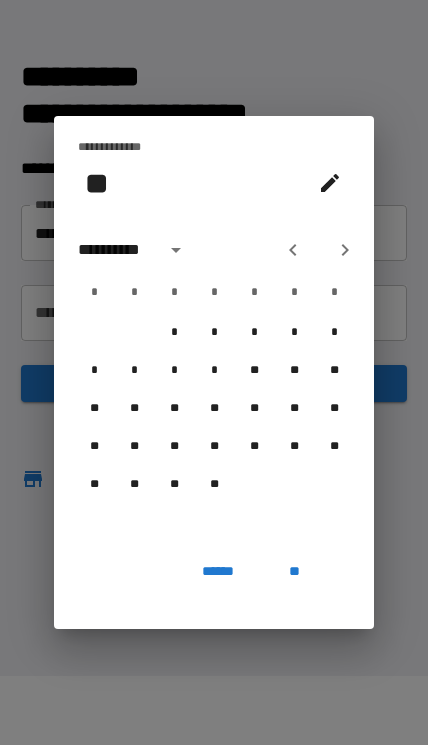 click 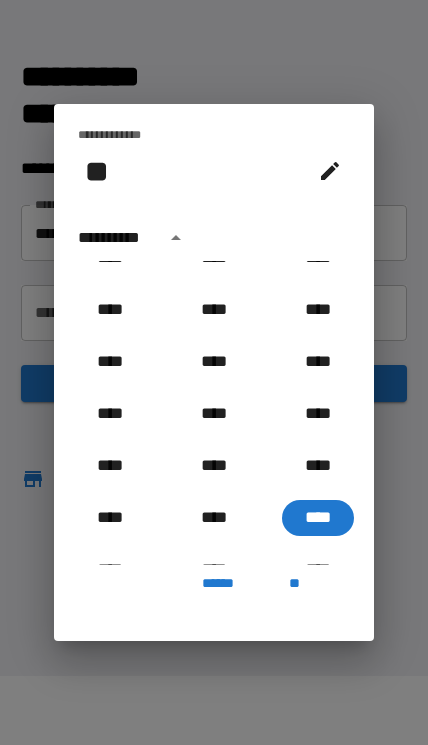 scroll, scrollTop: 1896, scrollLeft: 0, axis: vertical 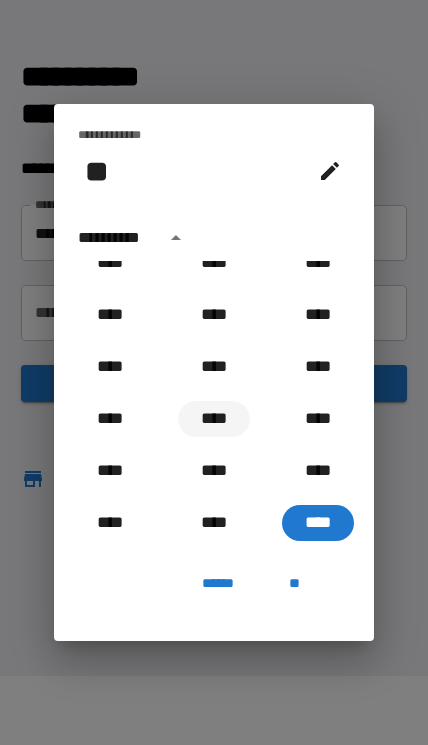 click on "****" at bounding box center (214, 419) 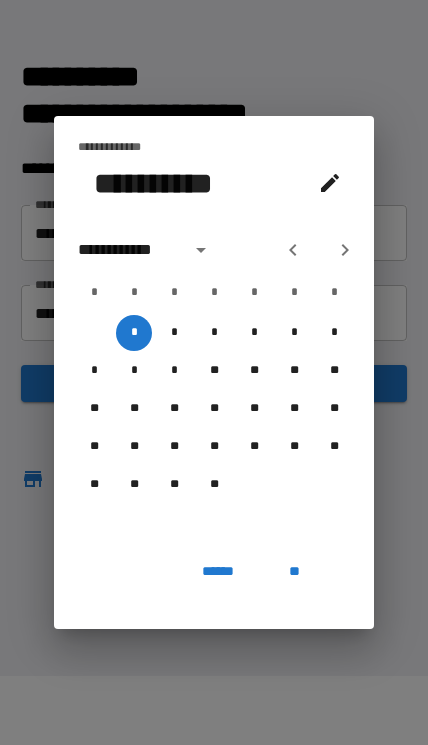 click at bounding box center (345, 250) 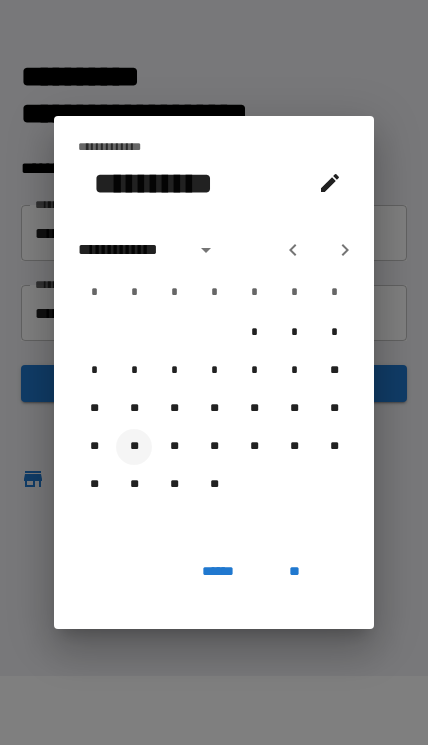 click on "**" at bounding box center (134, 447) 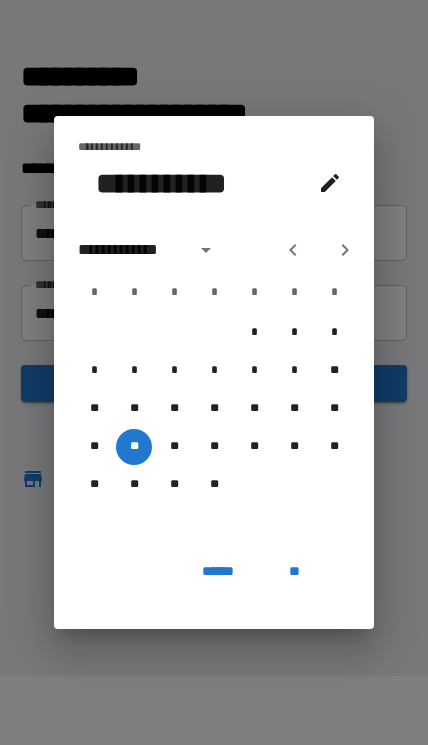 click on "**" at bounding box center (294, 571) 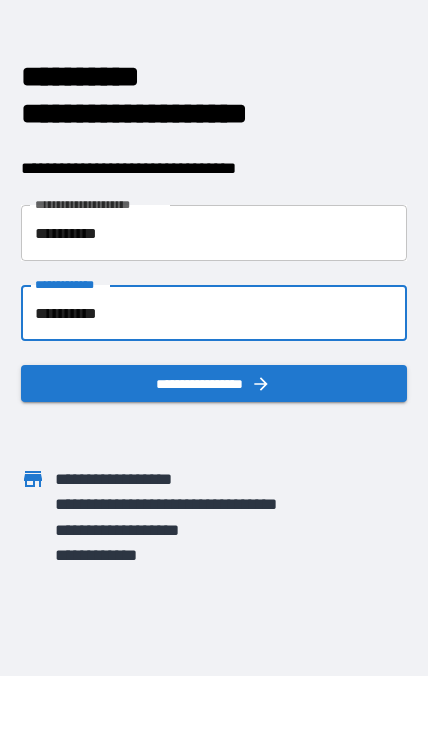 click on "**********" at bounding box center [213, 383] 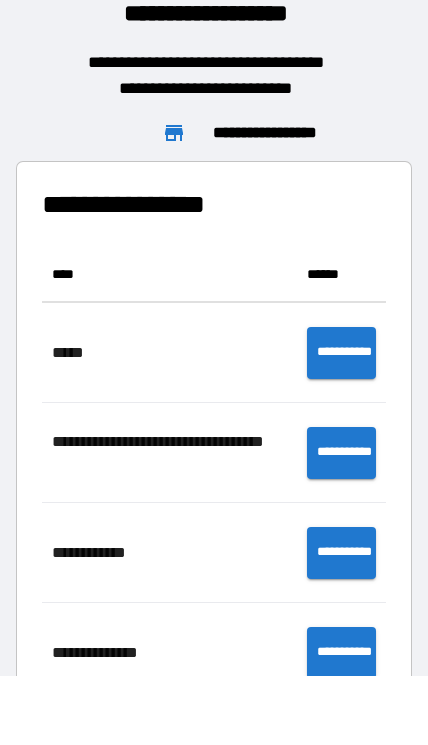 scroll, scrollTop: 1, scrollLeft: 1, axis: both 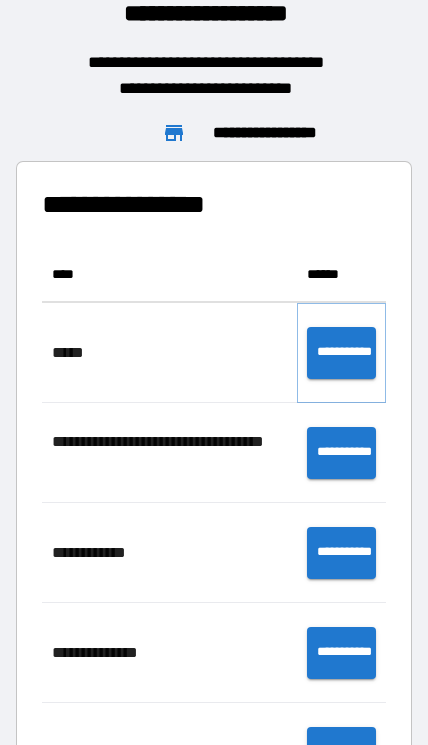 click on "**********" at bounding box center [341, 353] 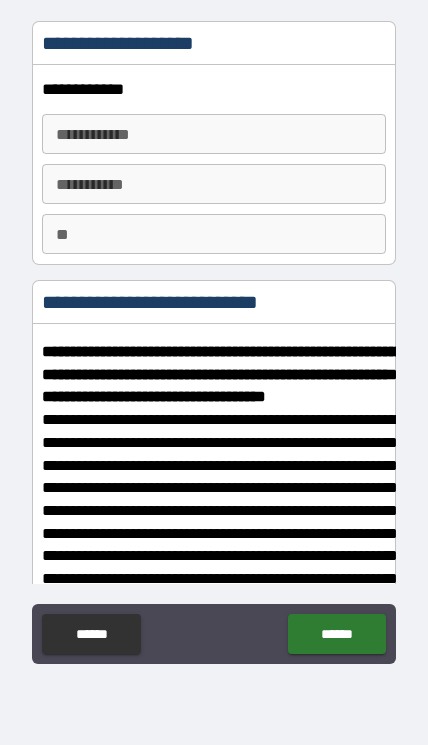 click on "**********" at bounding box center (214, 134) 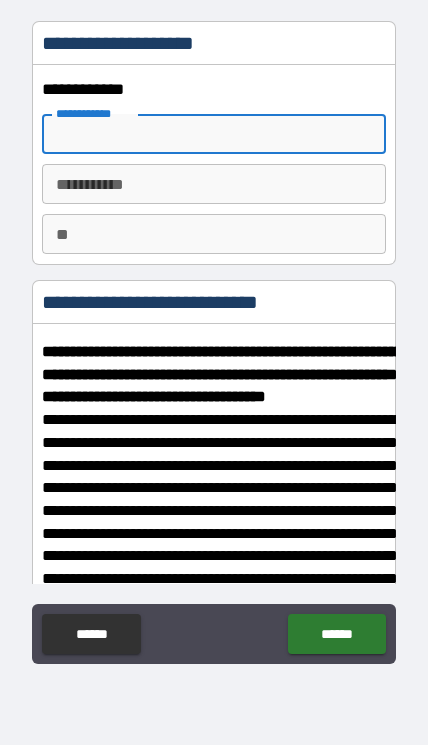 scroll, scrollTop: 0, scrollLeft: 0, axis: both 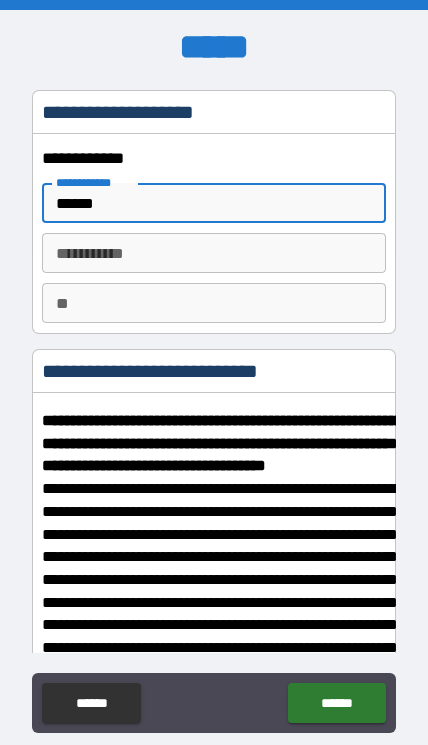 type on "******" 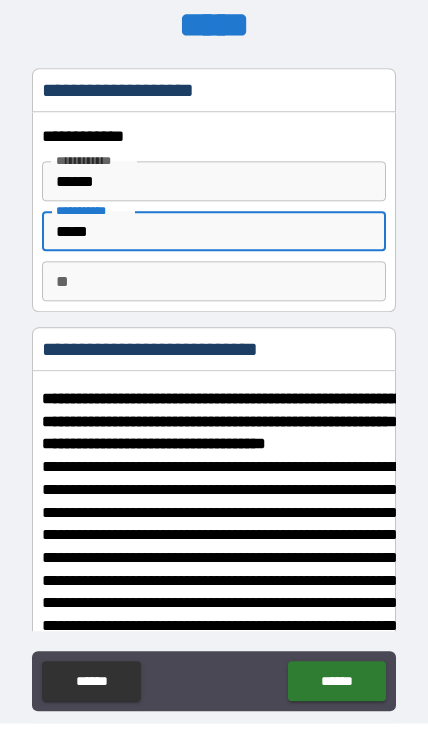 type on "*****" 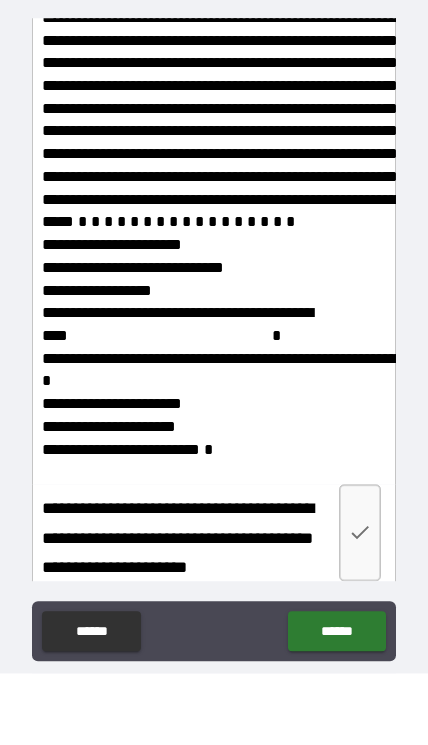 type on "*" 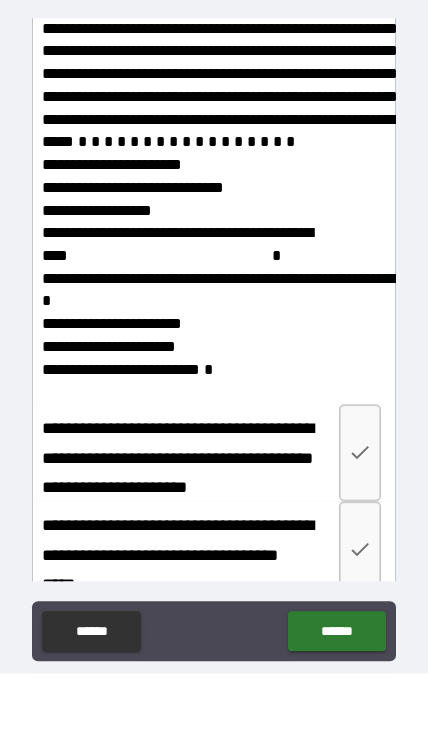 scroll, scrollTop: 1961, scrollLeft: 0, axis: vertical 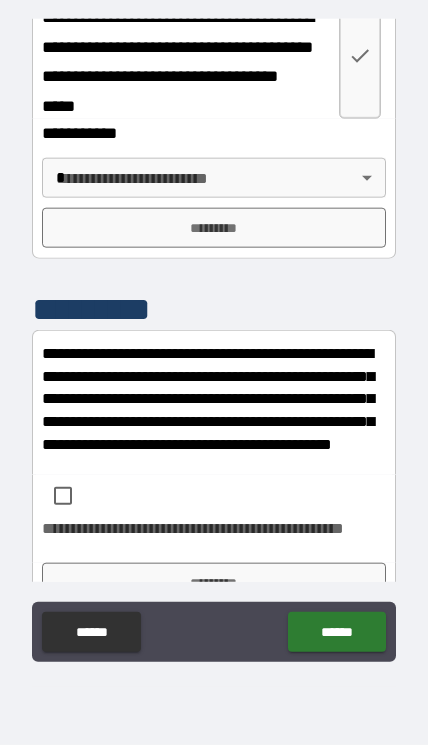 click on "**********" at bounding box center (214, 342) 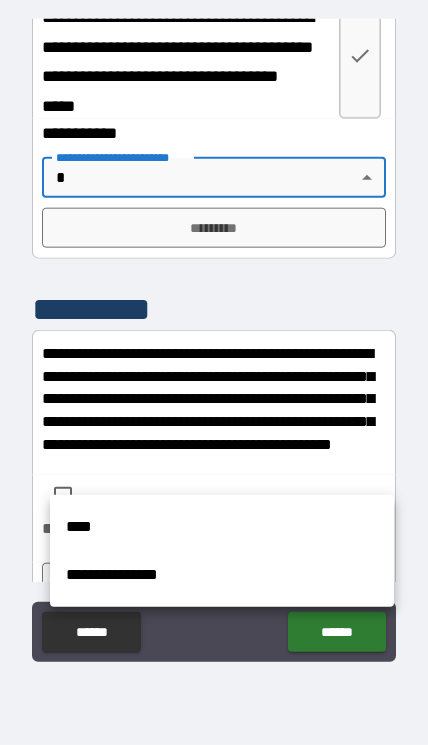 scroll, scrollTop: 72, scrollLeft: 0, axis: vertical 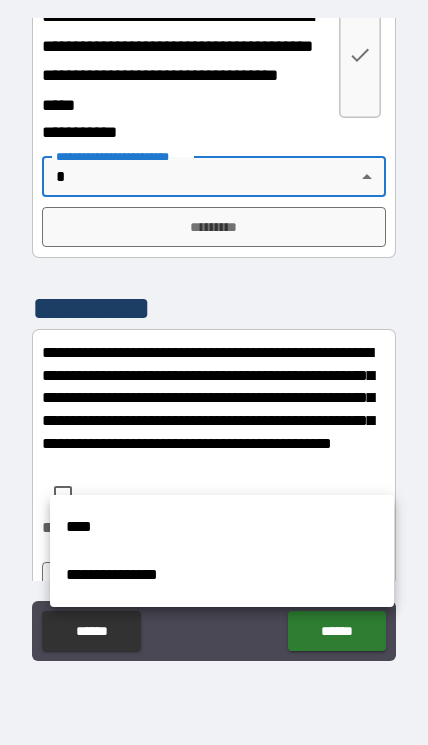 click on "**********" at bounding box center (222, 575) 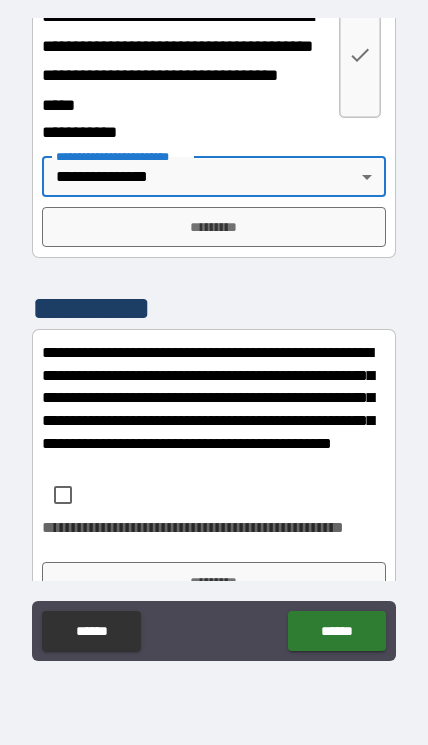 click on "*********" at bounding box center (214, 227) 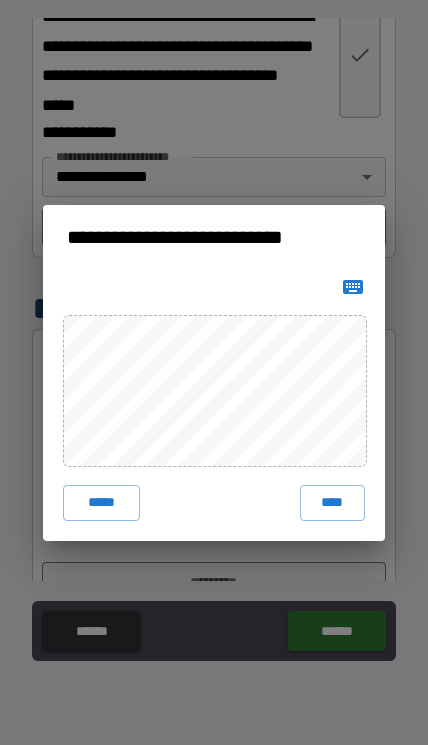 click on "****" at bounding box center (333, 503) 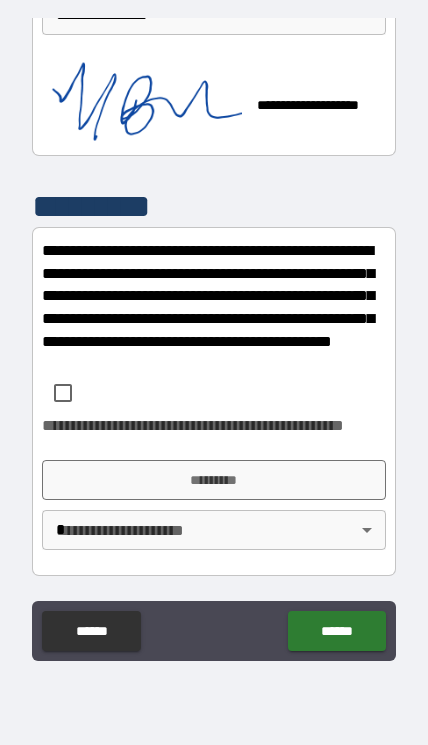 scroll, scrollTop: 3012, scrollLeft: 0, axis: vertical 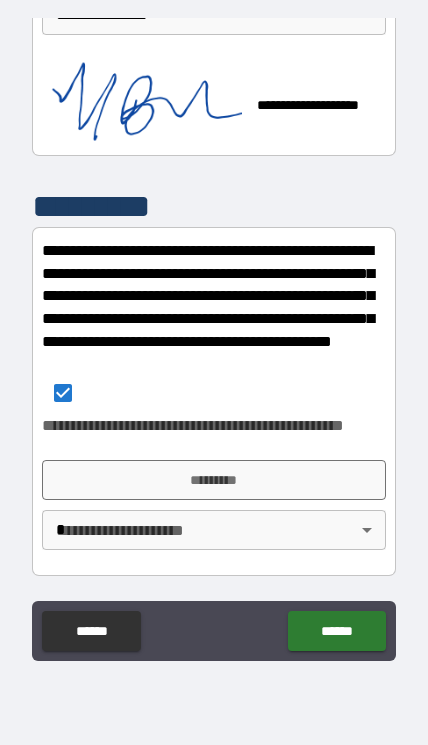click on "*********" at bounding box center (214, 480) 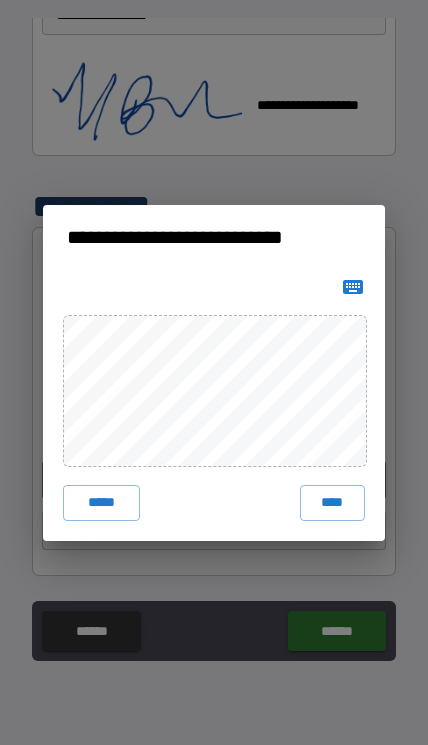 click on "****" at bounding box center [333, 503] 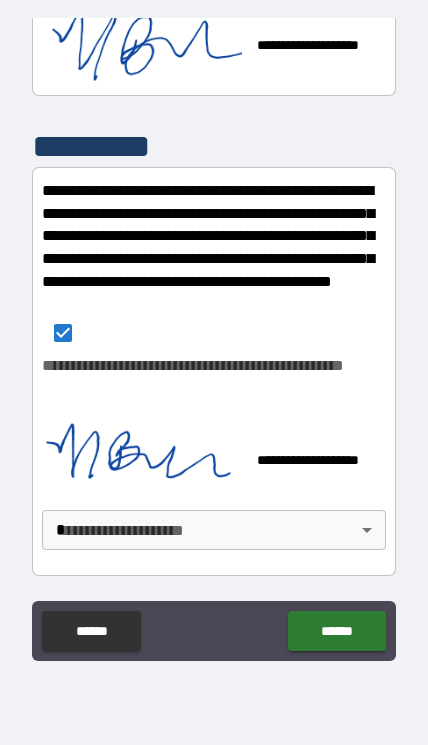 scroll, scrollTop: 3072, scrollLeft: 0, axis: vertical 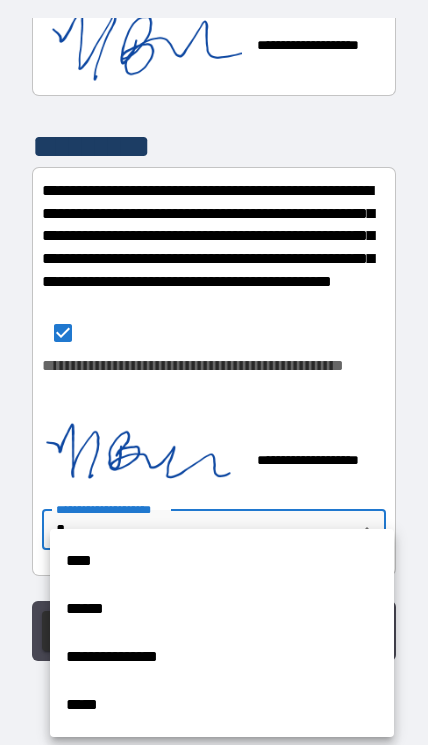 click on "**********" at bounding box center (222, 657) 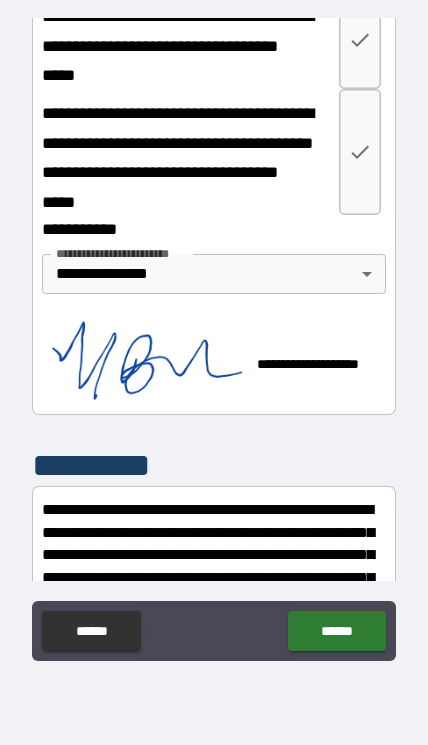scroll, scrollTop: 2466, scrollLeft: 0, axis: vertical 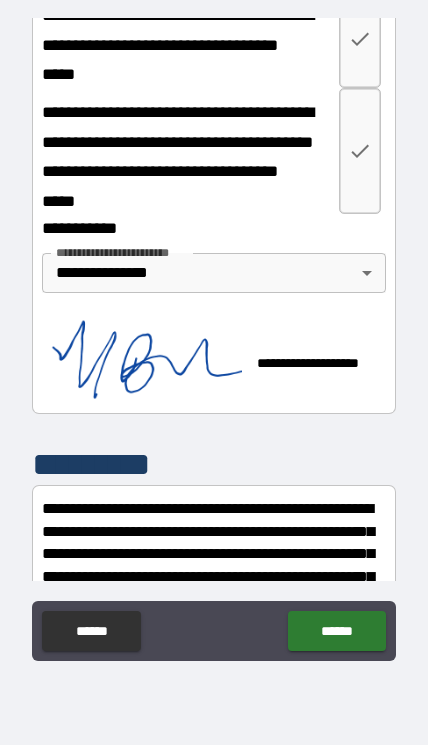 click at bounding box center (360, -58) 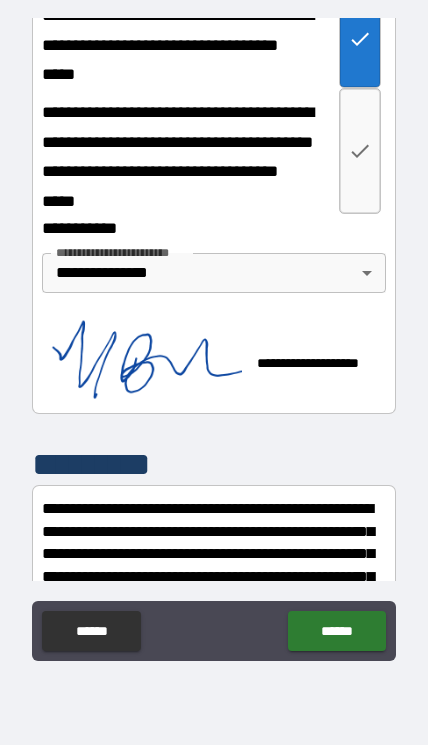 click at bounding box center [360, 151] 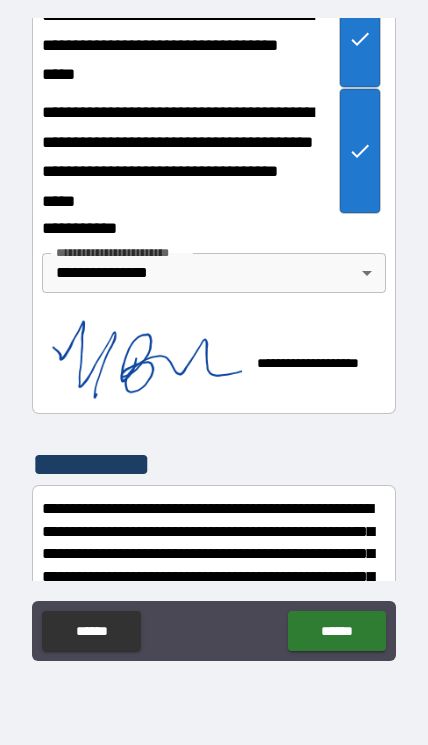 click on "******" at bounding box center (336, 631) 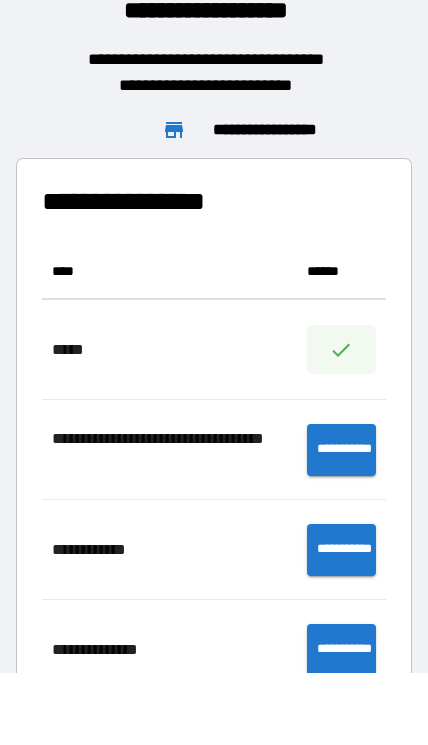 scroll, scrollTop: 1, scrollLeft: 1, axis: both 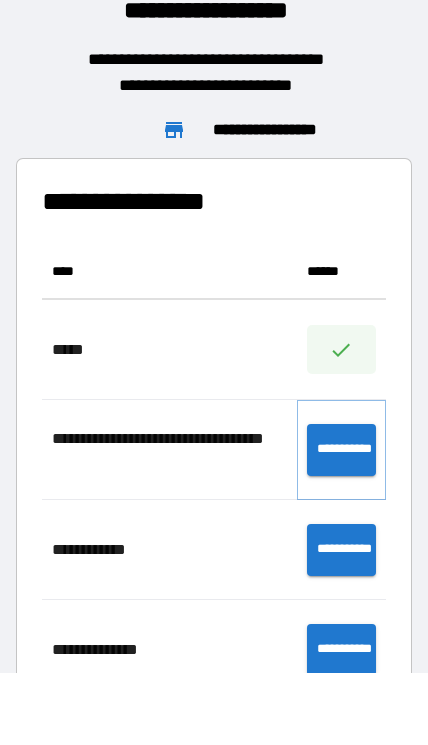 click on "**********" at bounding box center [341, 450] 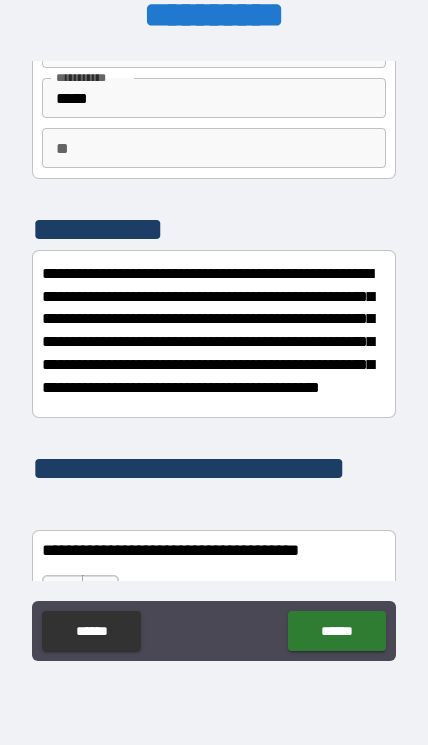 scroll, scrollTop: 127, scrollLeft: 0, axis: vertical 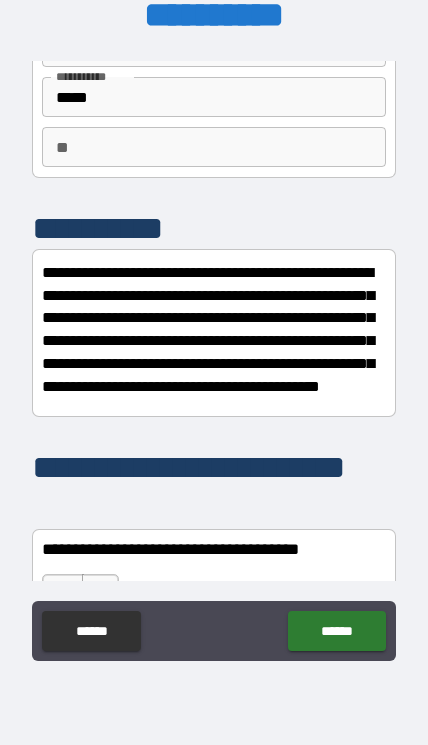 click on "**" at bounding box center [214, 147] 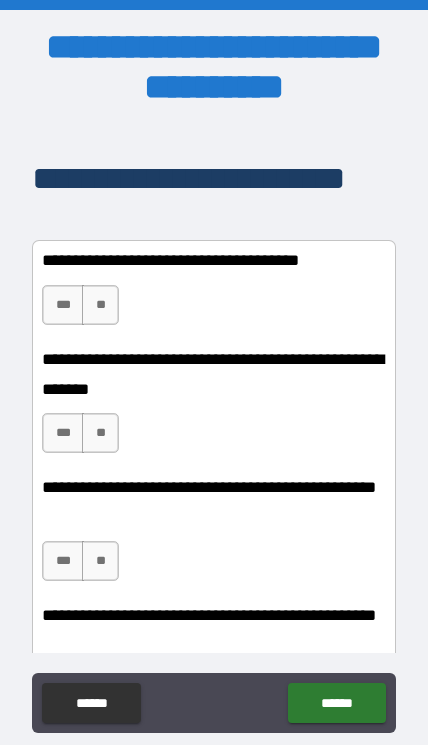 scroll, scrollTop: 486, scrollLeft: 0, axis: vertical 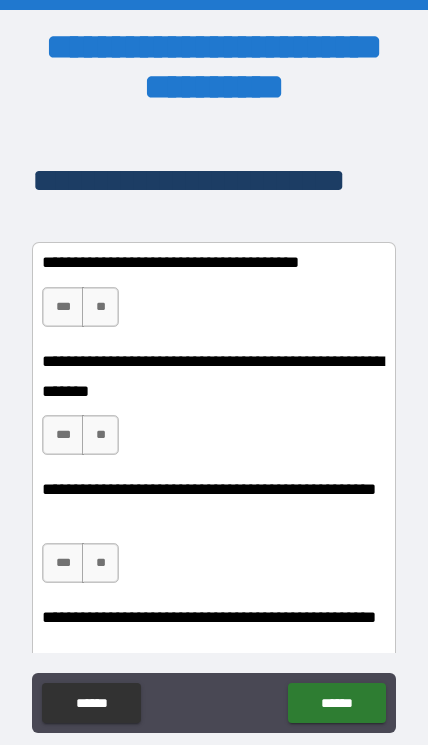 type on "*" 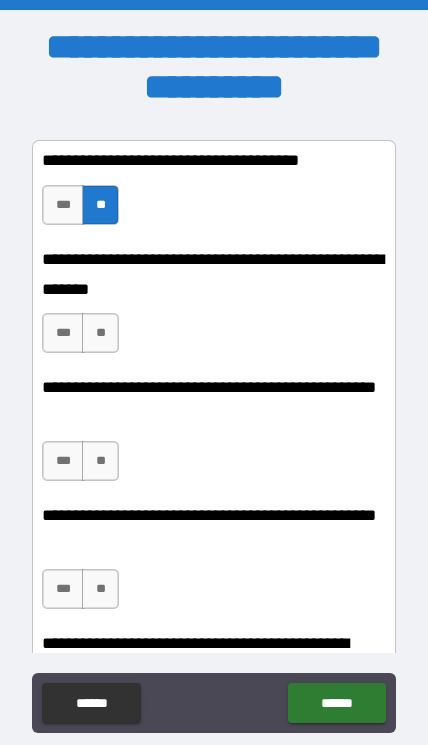 scroll, scrollTop: 591, scrollLeft: 0, axis: vertical 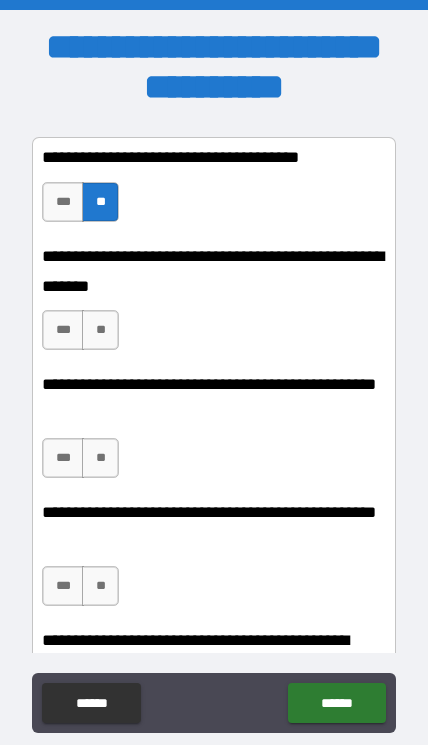 click on "**" at bounding box center (100, 330) 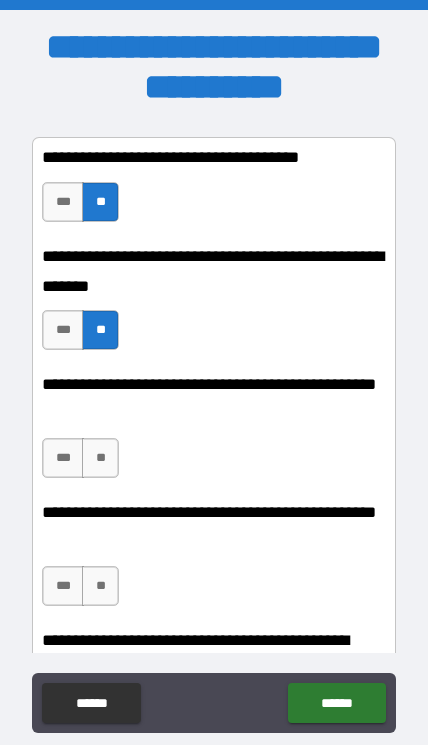click on "**" at bounding box center (100, 458) 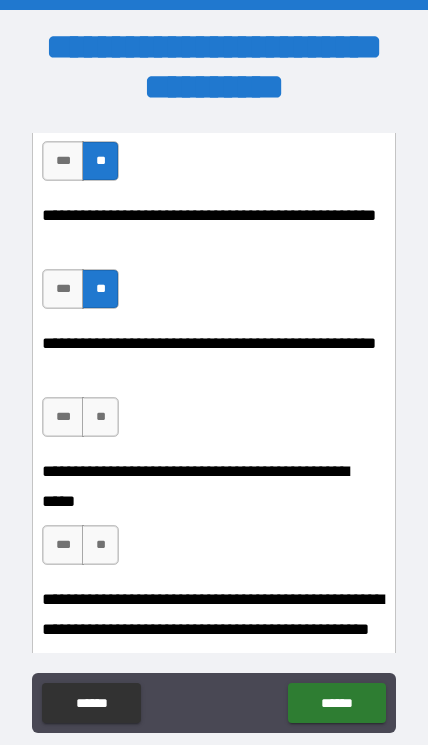 scroll, scrollTop: 767, scrollLeft: 0, axis: vertical 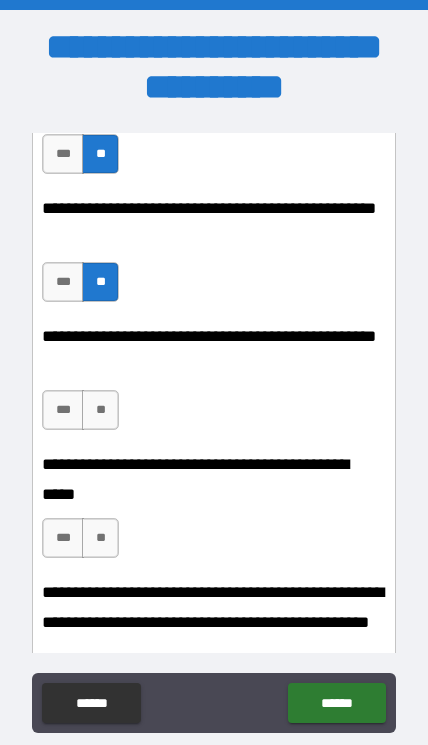 click on "**" at bounding box center [100, 410] 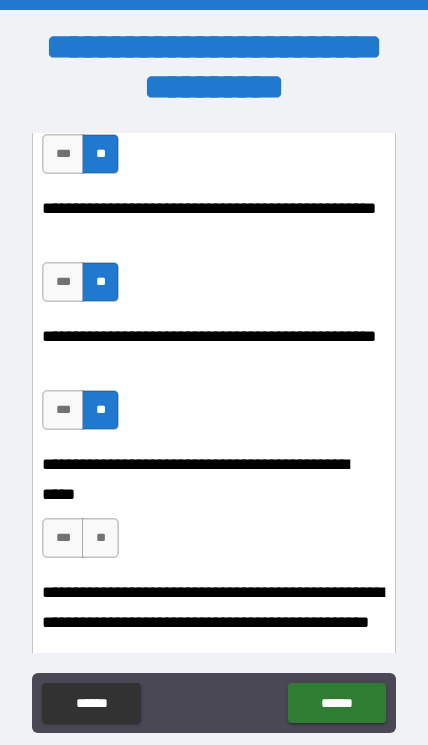 click on "**" at bounding box center [100, 538] 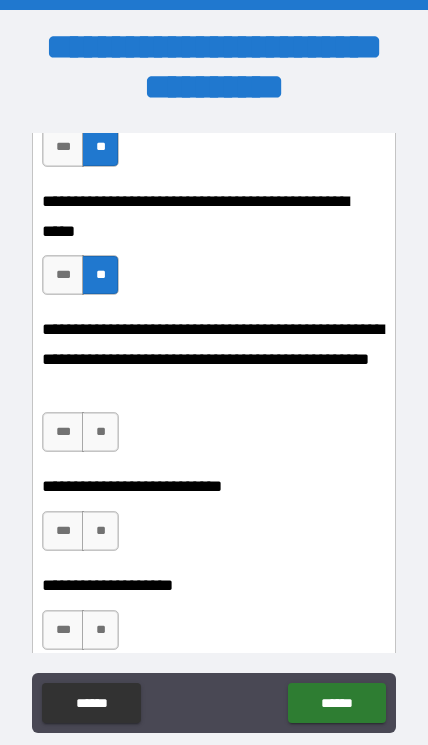scroll, scrollTop: 1068, scrollLeft: 0, axis: vertical 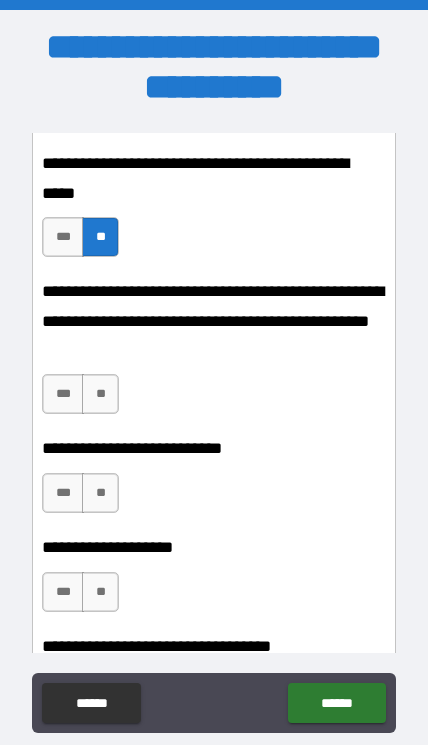 click on "**" at bounding box center (100, 394) 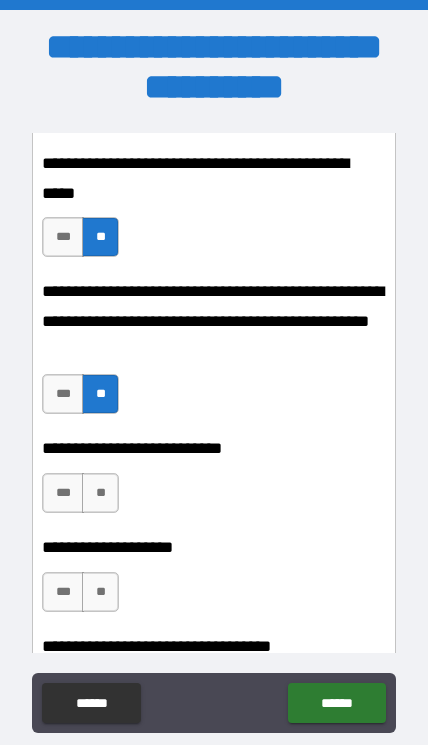 click on "**" at bounding box center (100, 493) 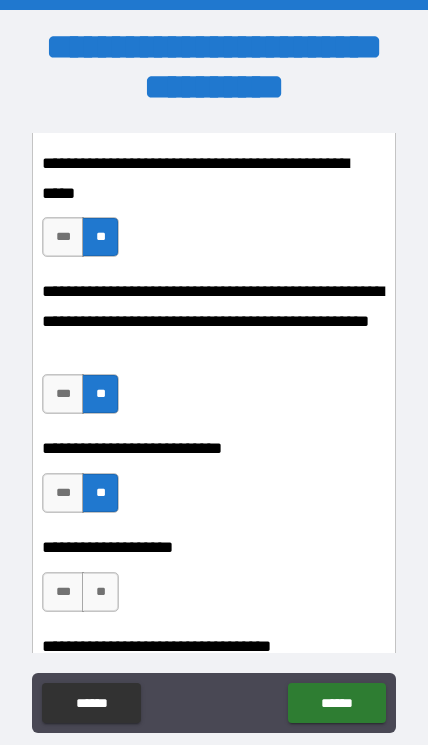click on "**" at bounding box center (100, 592) 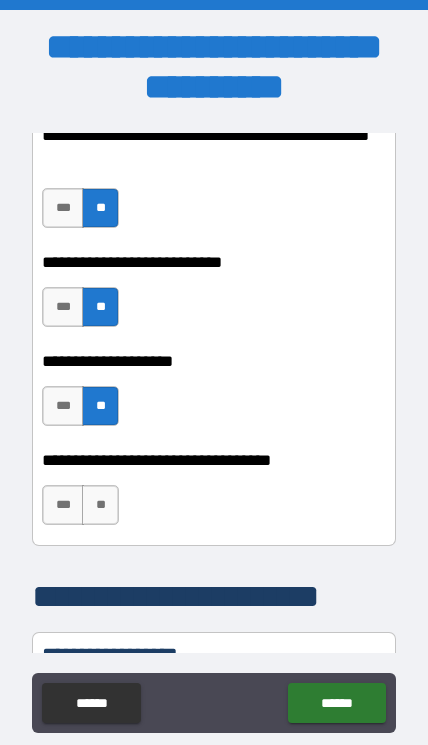scroll, scrollTop: 1257, scrollLeft: 0, axis: vertical 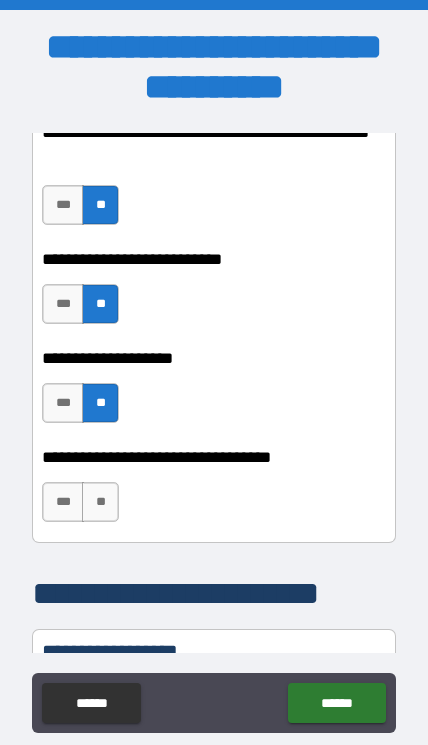 click on "**" at bounding box center (100, 502) 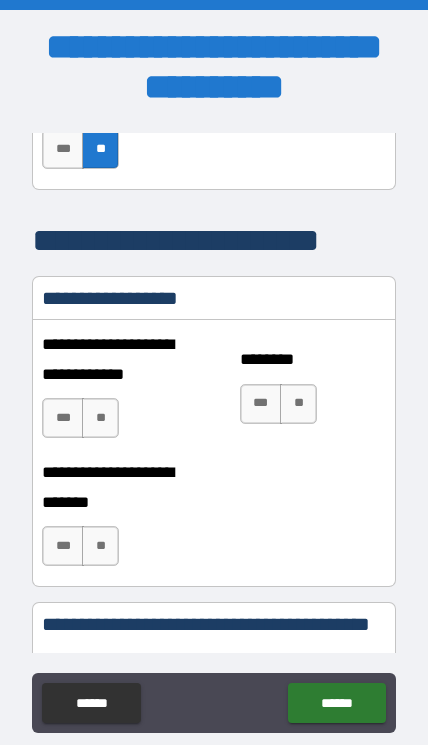 scroll, scrollTop: 1614, scrollLeft: 0, axis: vertical 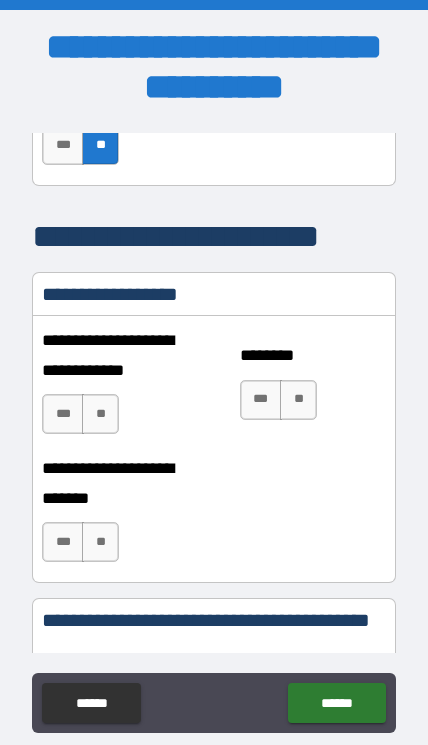 click on "**" at bounding box center [100, 414] 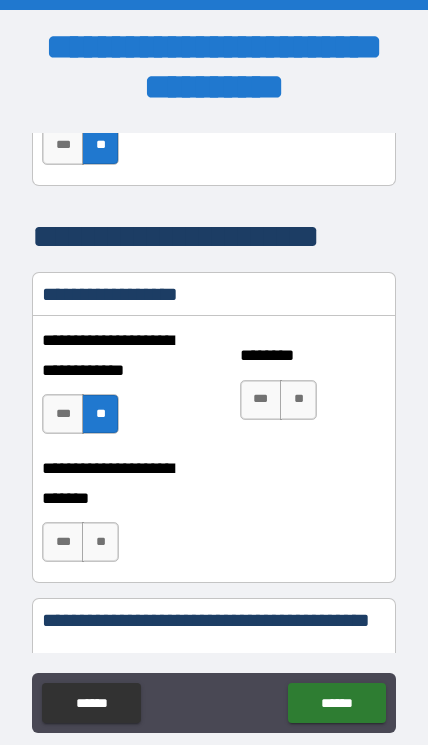 click on "**" at bounding box center [298, 400] 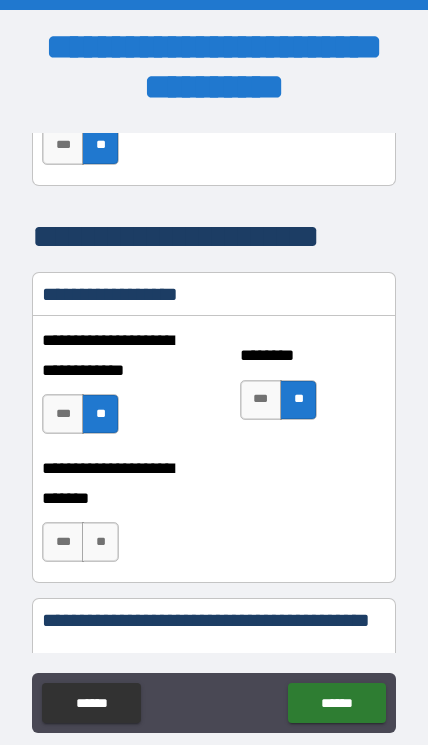 click on "**" at bounding box center (100, 542) 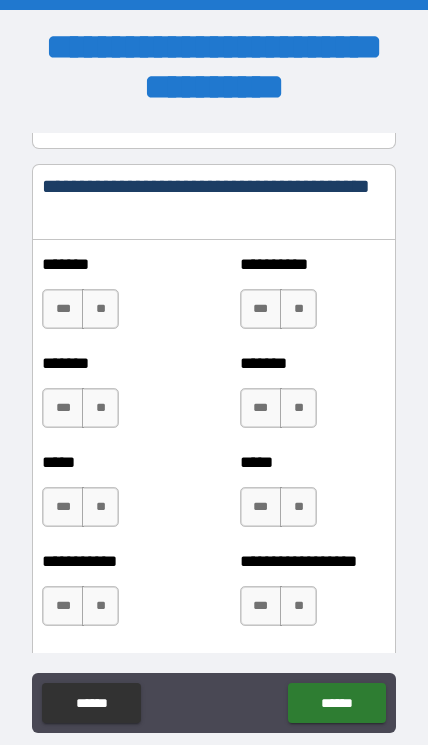 scroll, scrollTop: 2052, scrollLeft: 0, axis: vertical 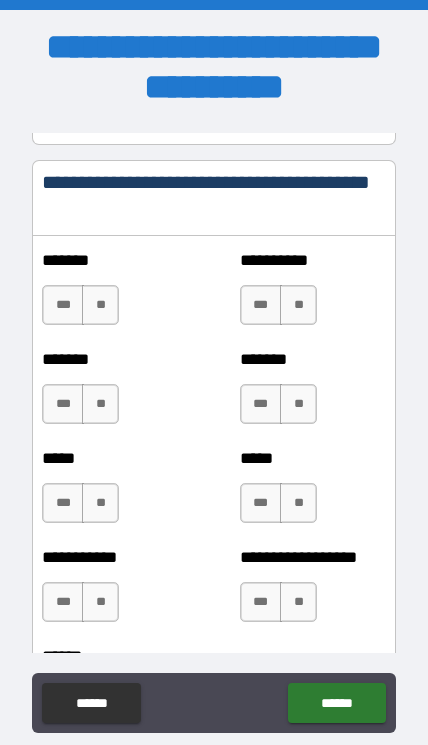 click on "**" at bounding box center (100, 305) 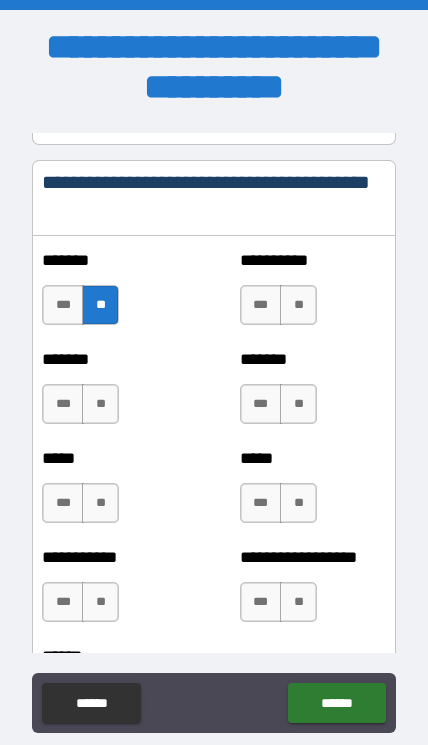 click on "***" at bounding box center [261, 305] 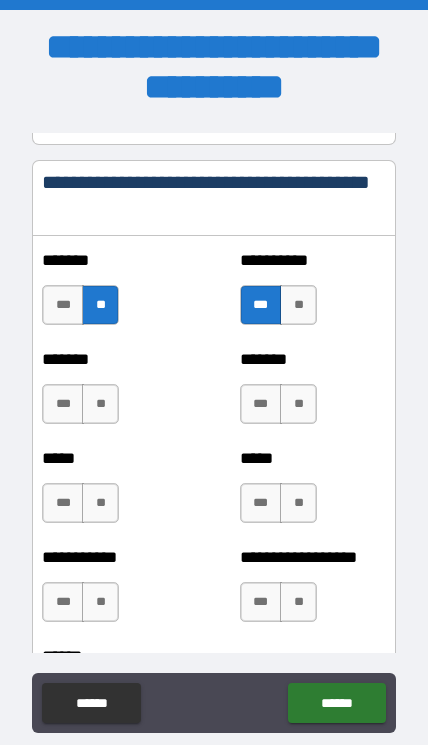 click on "**" at bounding box center (100, 404) 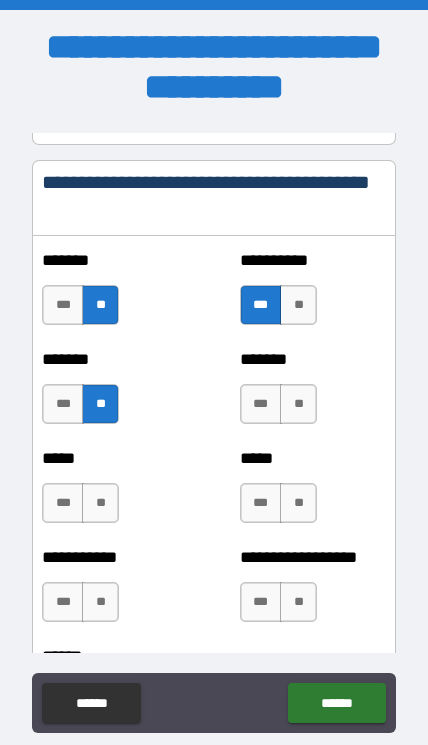 click on "**" at bounding box center (298, 404) 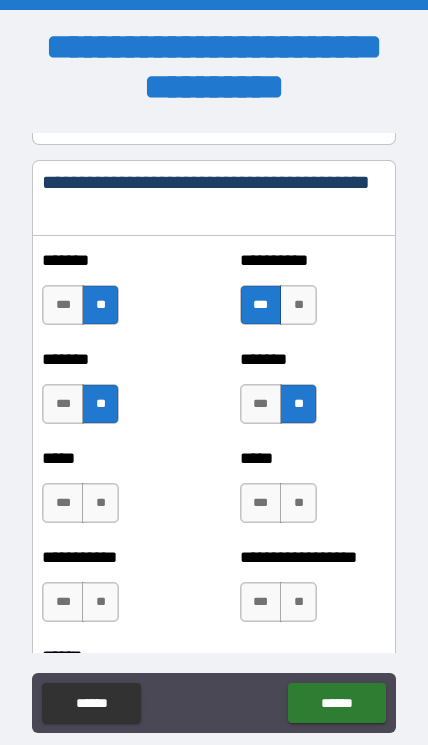 click on "**" at bounding box center (100, 503) 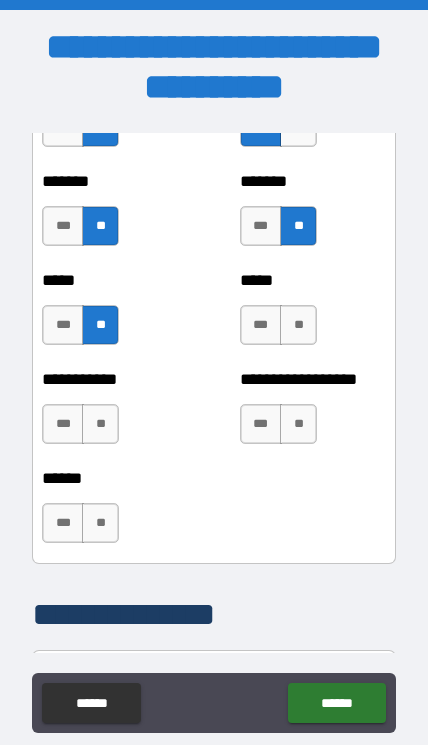 scroll, scrollTop: 2233, scrollLeft: 0, axis: vertical 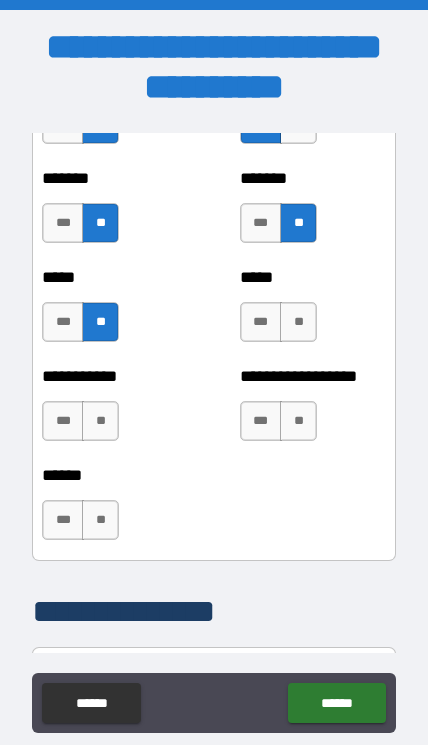click on "***" at bounding box center [261, 322] 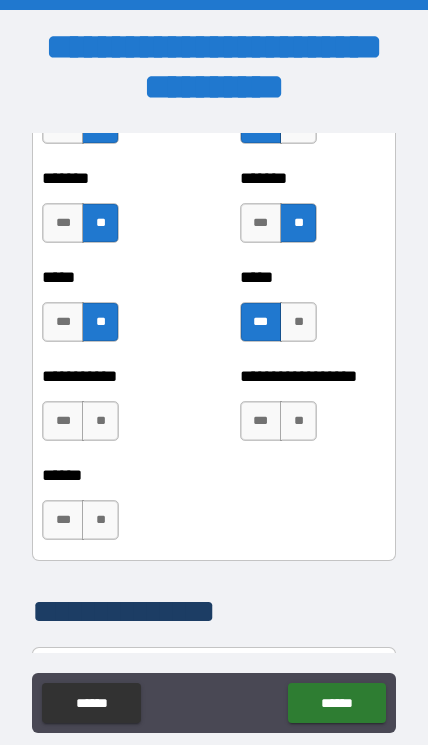 click on "**" at bounding box center [298, 421] 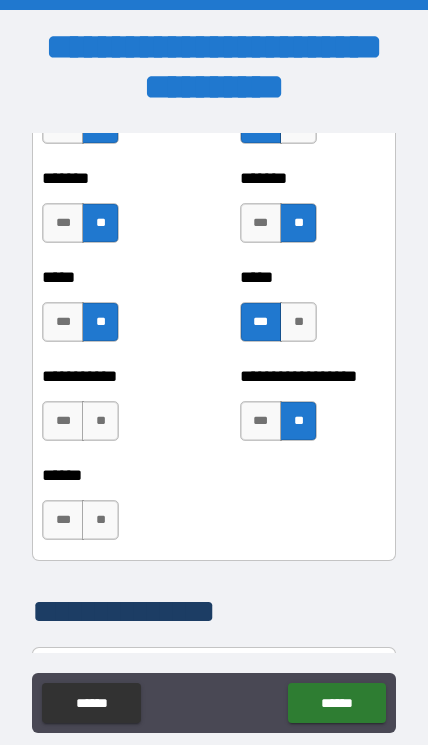click on "**" at bounding box center (100, 421) 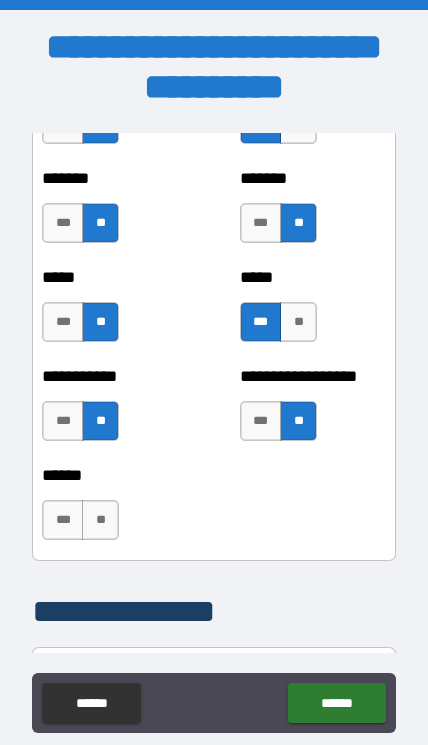 click on "**" at bounding box center (100, 520) 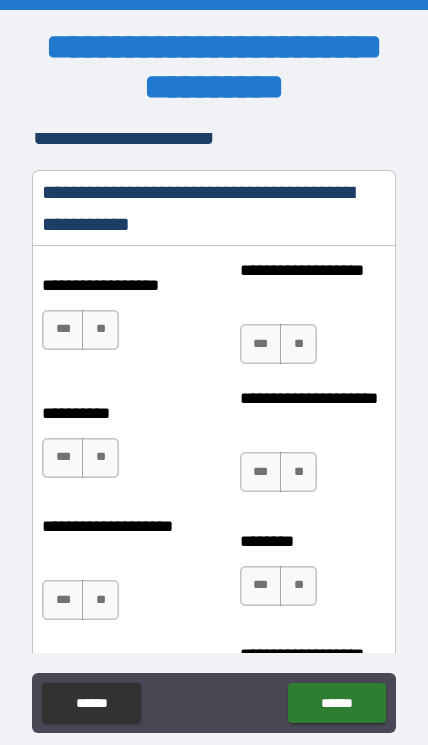 scroll, scrollTop: 2717, scrollLeft: 0, axis: vertical 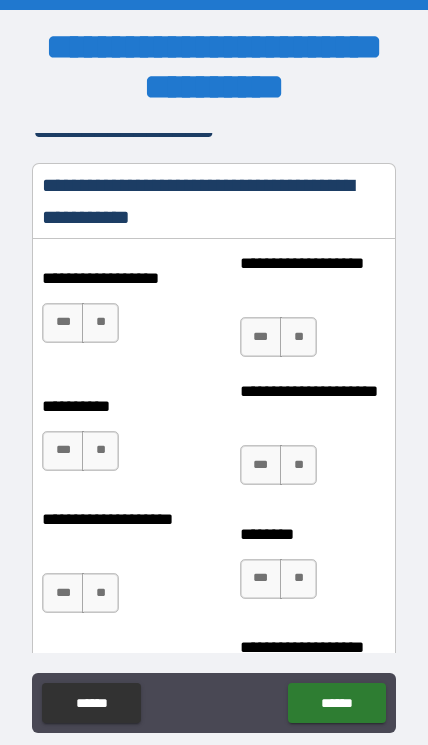 click on "**" at bounding box center (100, 323) 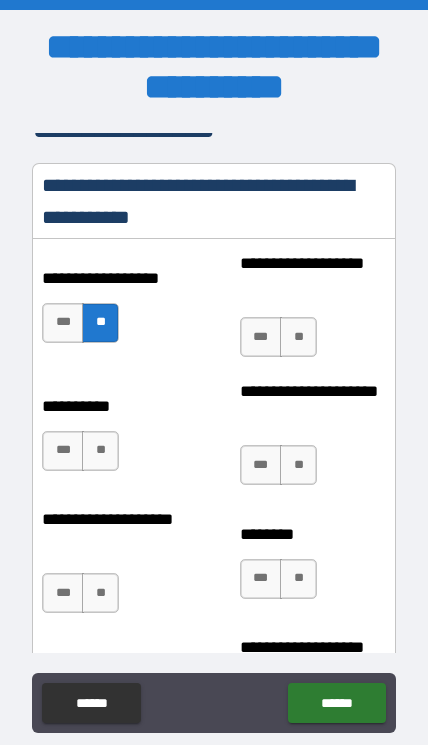 click on "**" at bounding box center (100, 451) 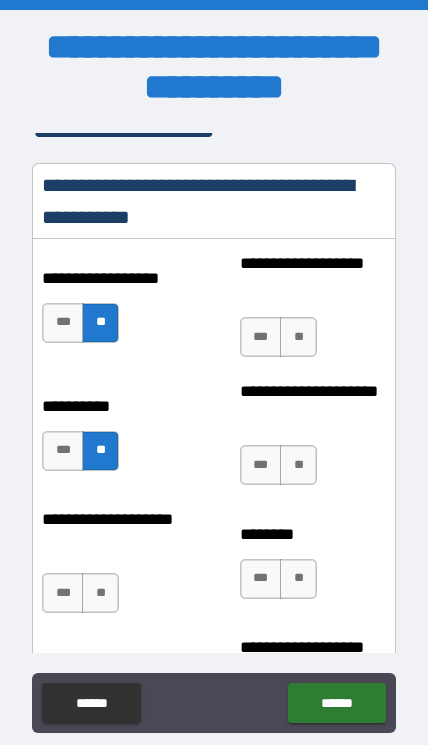 click on "**" at bounding box center (298, 337) 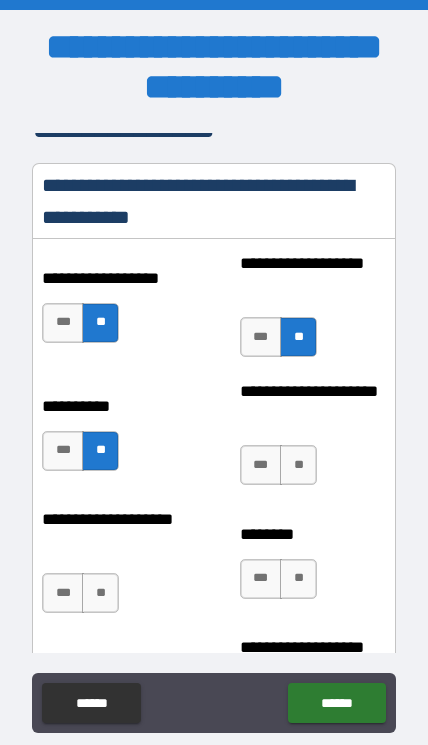click on "**" at bounding box center (298, 465) 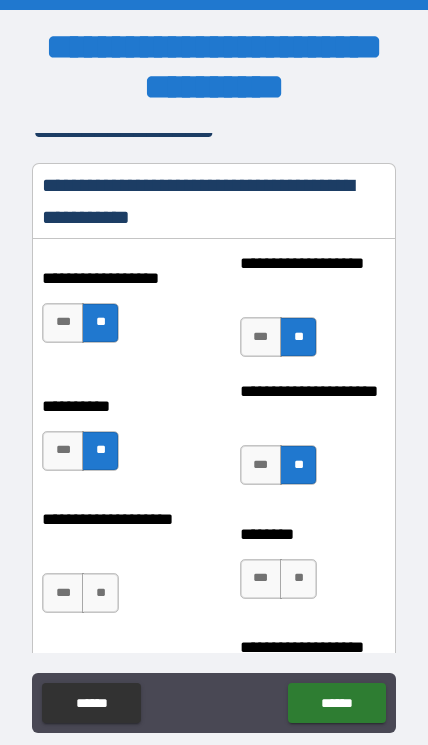 click on "**" at bounding box center [298, 579] 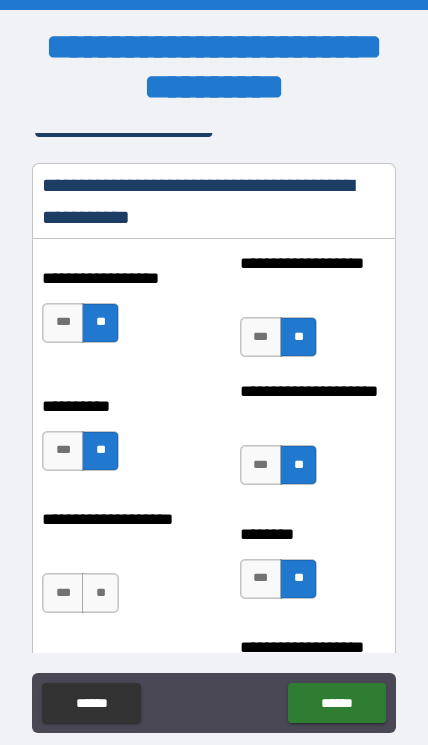 click on "**" at bounding box center (100, 593) 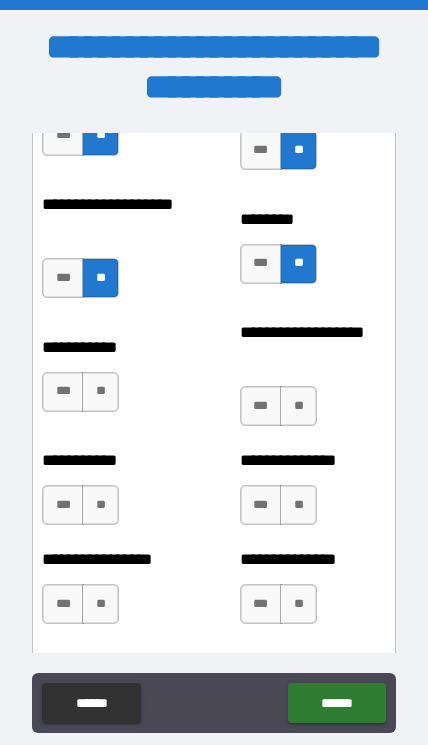 scroll, scrollTop: 3031, scrollLeft: 0, axis: vertical 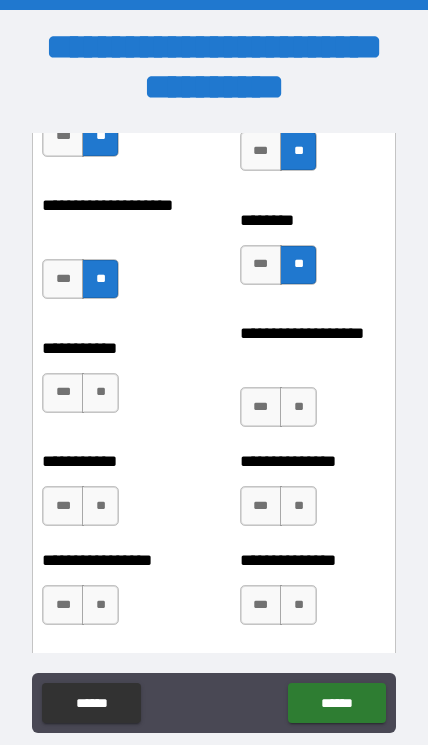 click on "**" at bounding box center [298, 407] 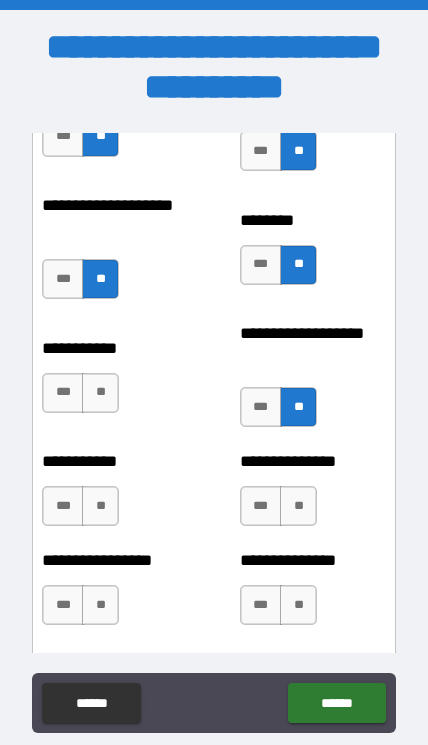 click on "**" at bounding box center [298, 506] 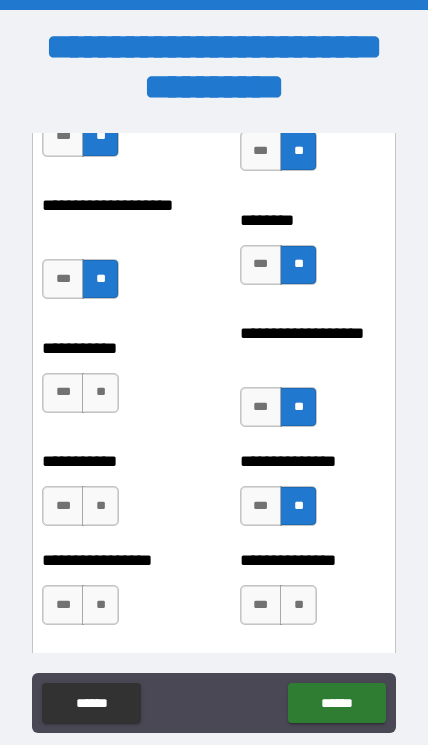 click on "**" at bounding box center [298, 605] 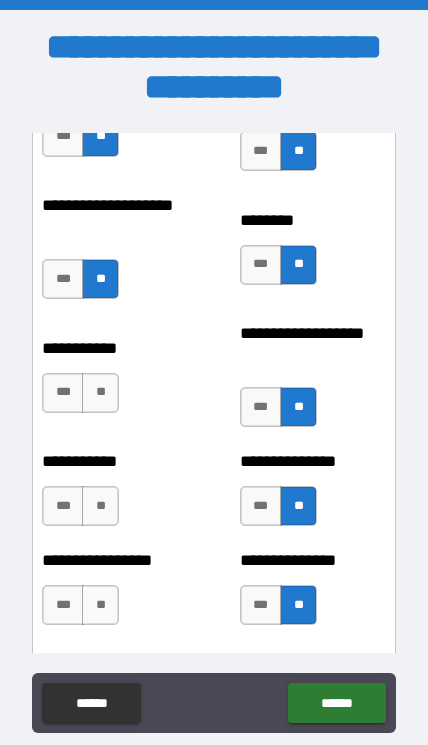 click on "**" at bounding box center (100, 393) 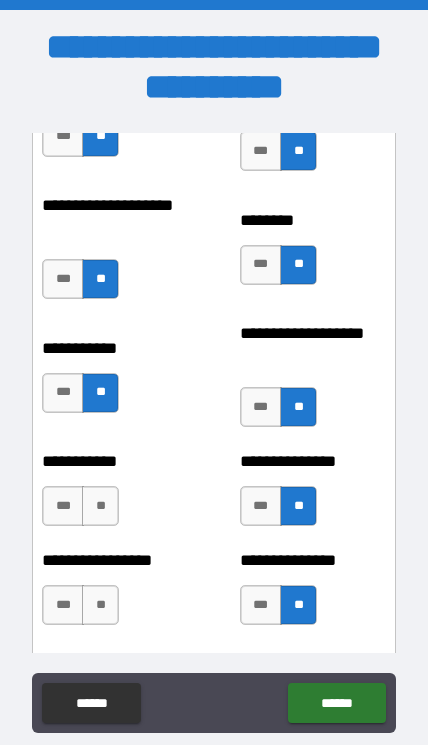 click on "**" at bounding box center (100, 506) 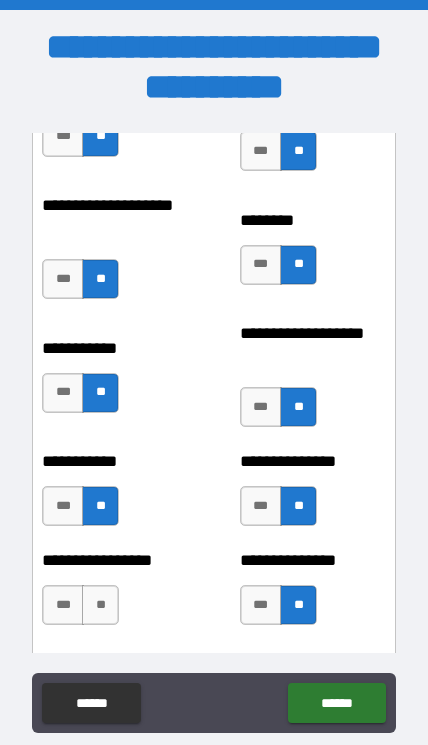 click on "**" at bounding box center (100, 605) 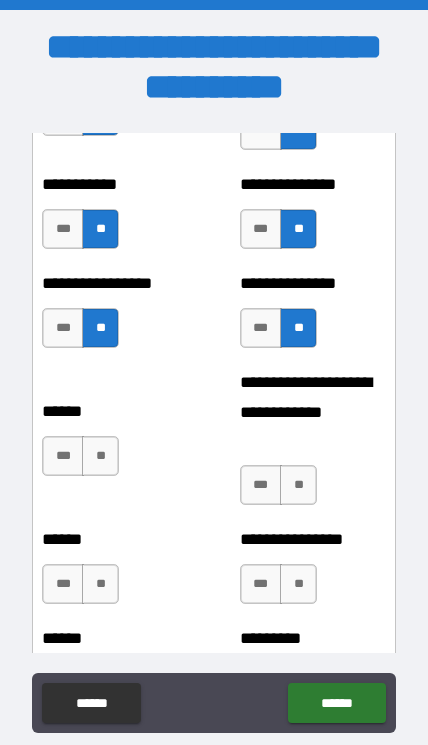 scroll, scrollTop: 3304, scrollLeft: 0, axis: vertical 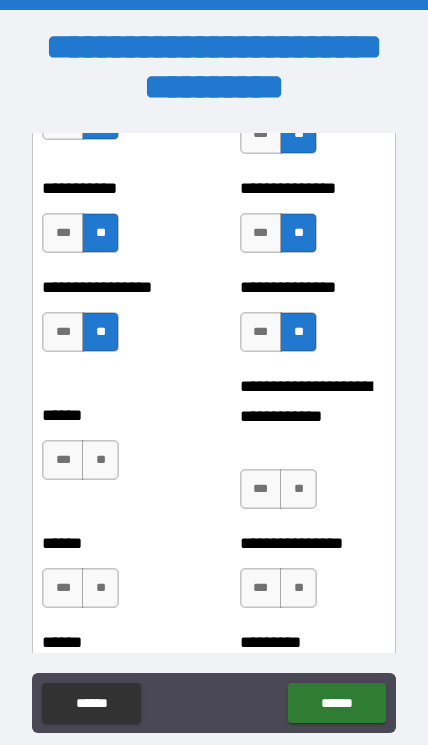 click on "**" at bounding box center (298, 489) 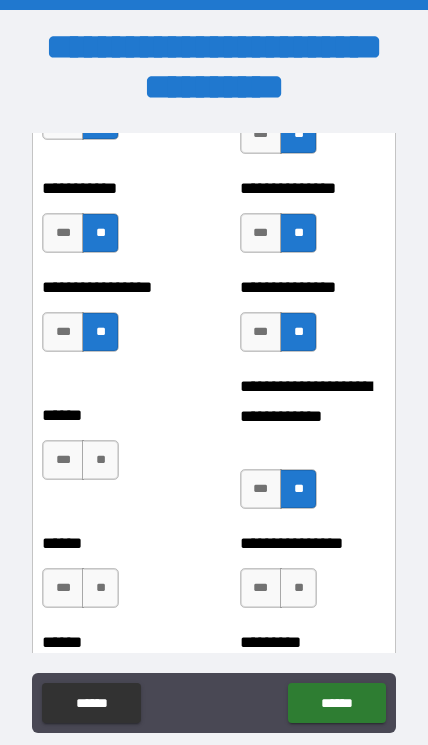 click on "**" at bounding box center [298, 588] 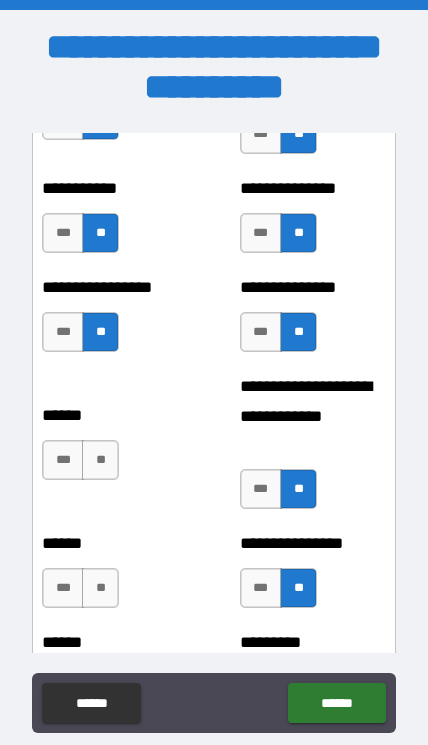 click on "**" at bounding box center [100, 460] 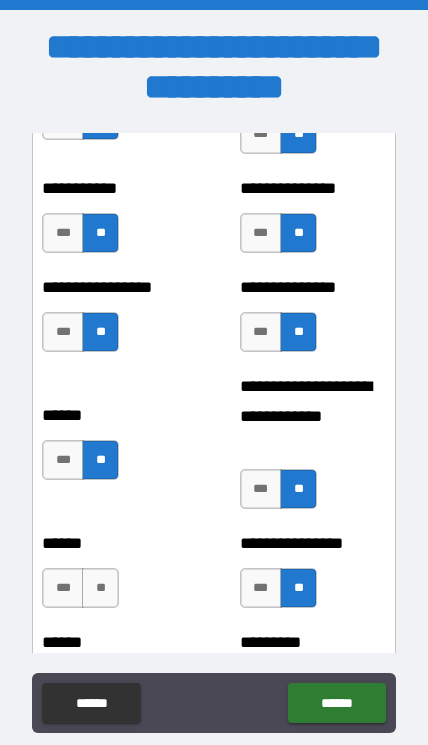 click on "**" at bounding box center (100, 588) 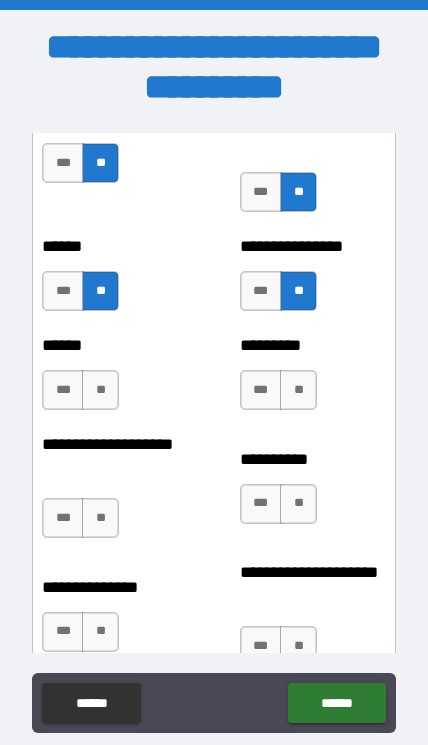 scroll, scrollTop: 3613, scrollLeft: 0, axis: vertical 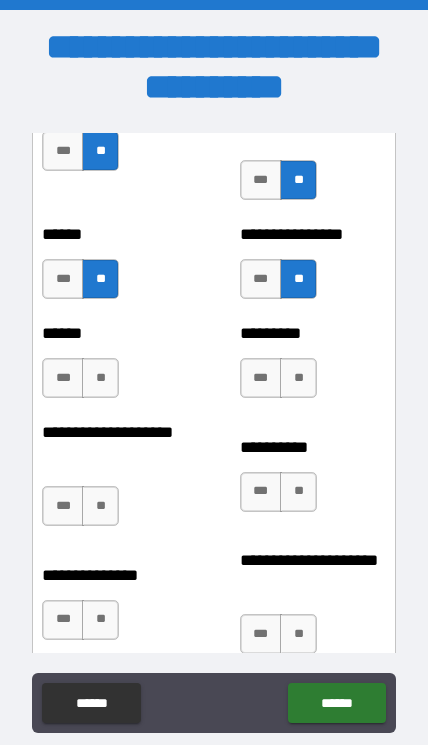 click on "**" at bounding box center (298, 378) 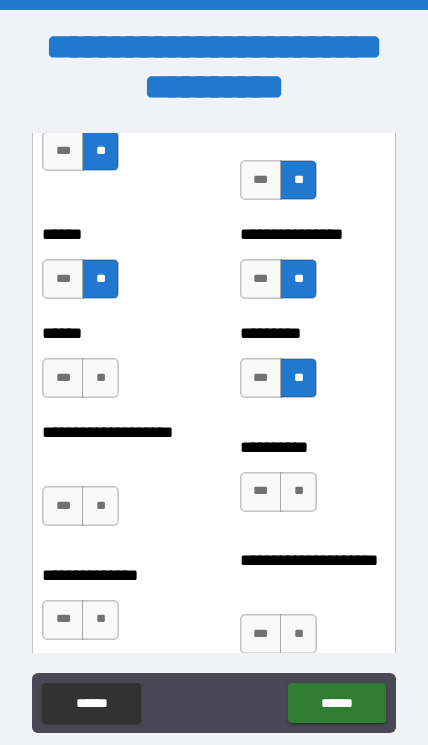 click on "**" at bounding box center [298, 492] 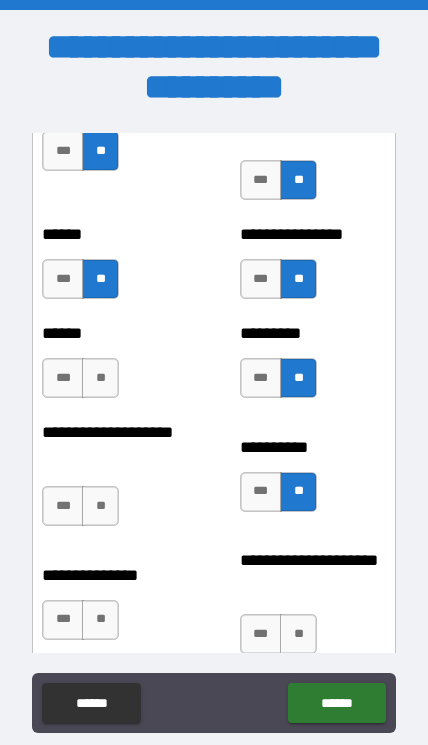 click on "**" at bounding box center [100, 378] 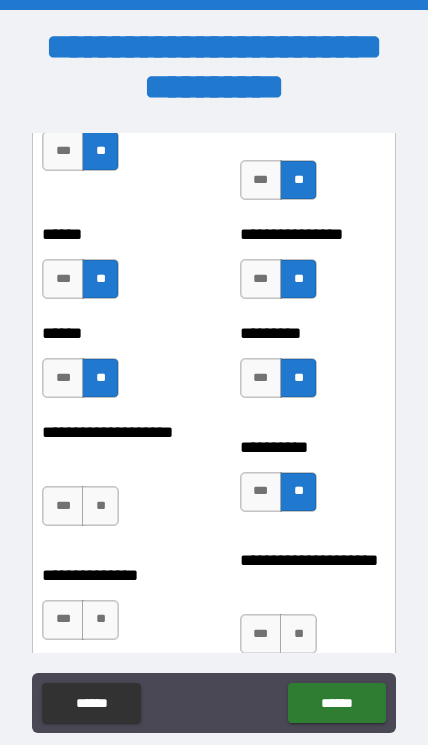 click on "**" at bounding box center (100, 506) 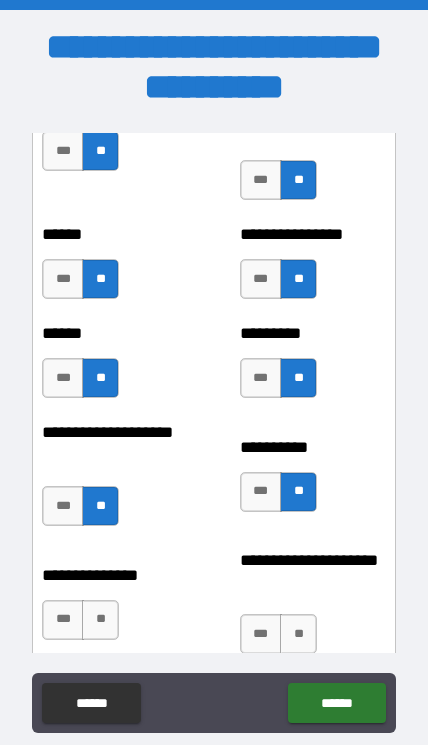 click on "**" at bounding box center [100, 620] 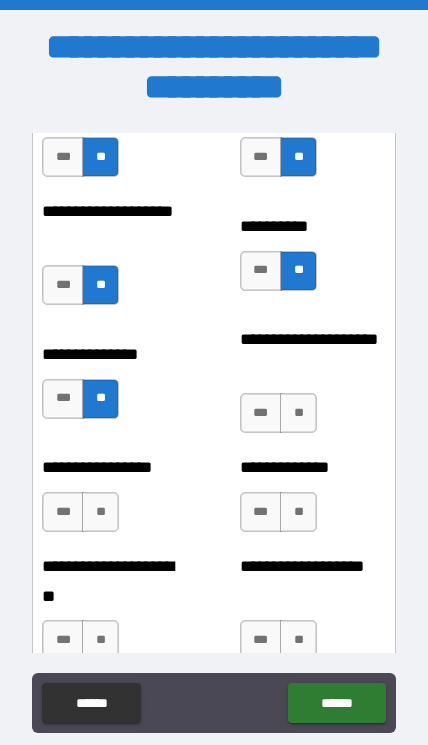 scroll, scrollTop: 3883, scrollLeft: 0, axis: vertical 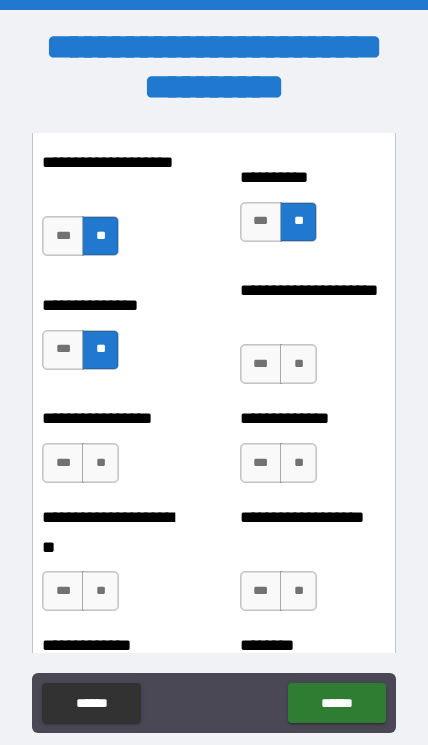 click on "**" at bounding box center [298, 364] 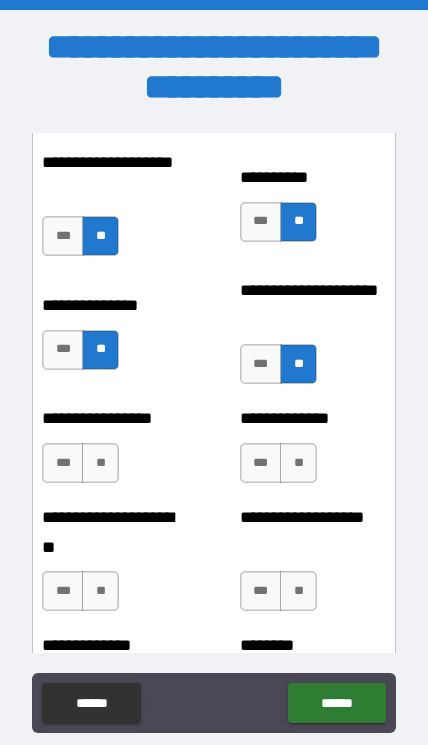 click on "**" at bounding box center (298, 463) 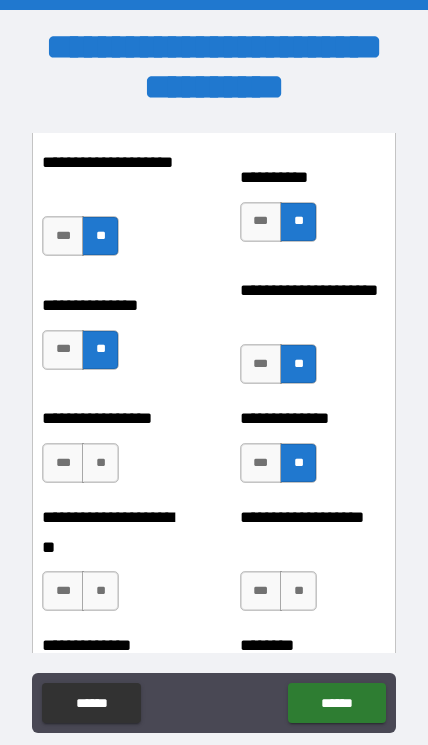click on "**" at bounding box center (298, 591) 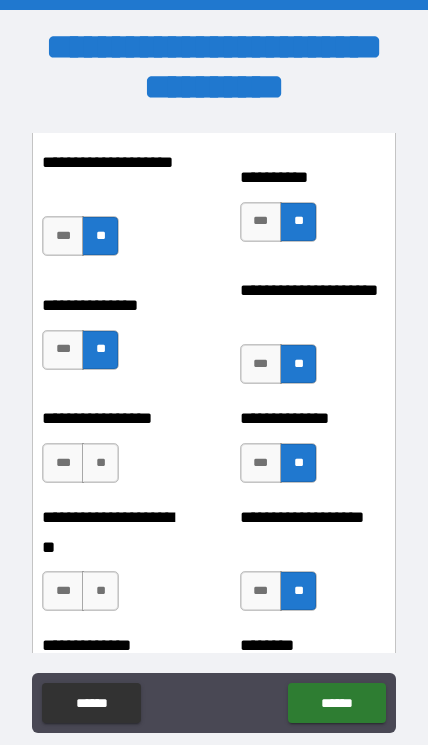 click on "**********" at bounding box center (115, 453) 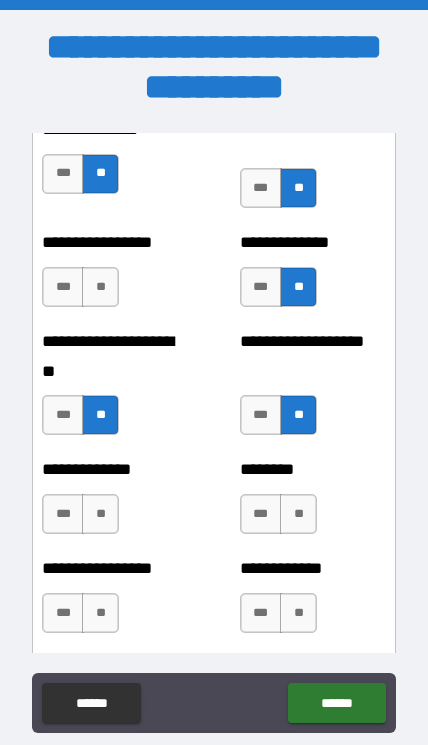 scroll, scrollTop: 4062, scrollLeft: 0, axis: vertical 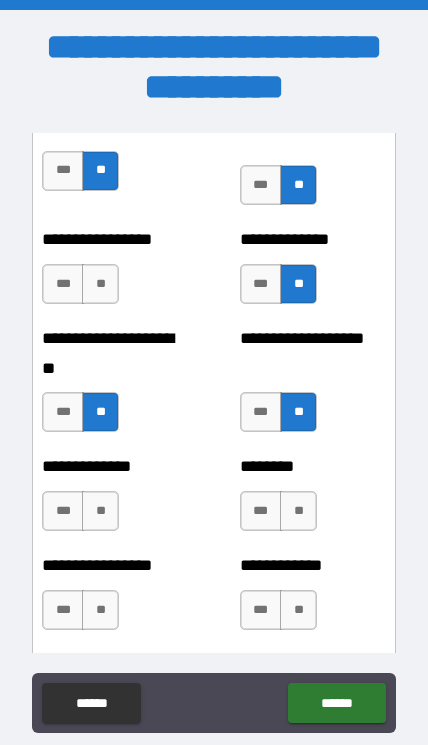 click on "**" at bounding box center (100, 284) 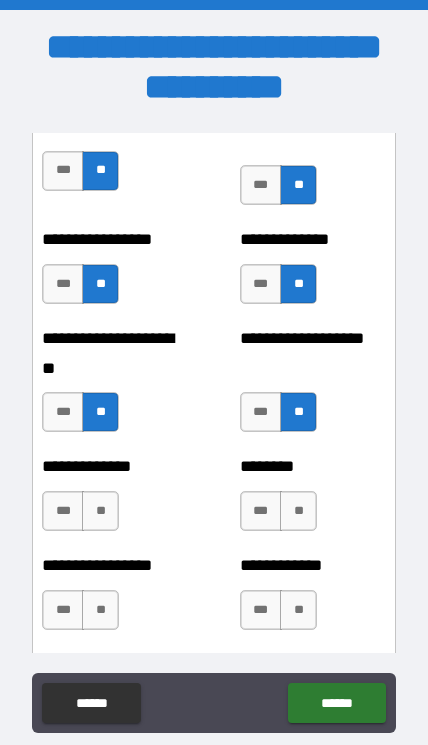 click on "**" at bounding box center (100, 511) 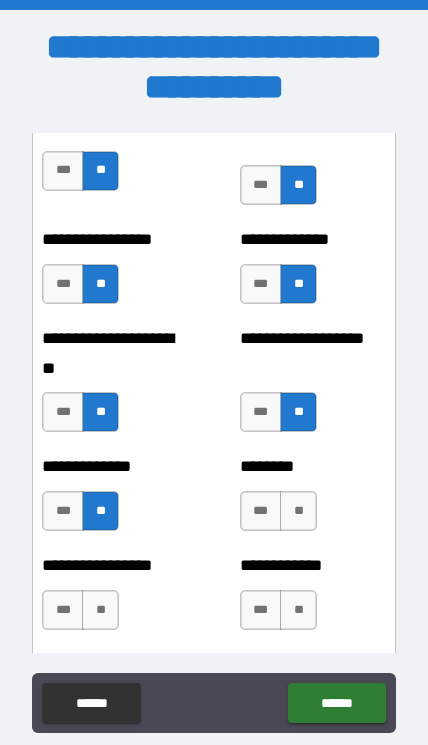 click on "**" at bounding box center [100, 610] 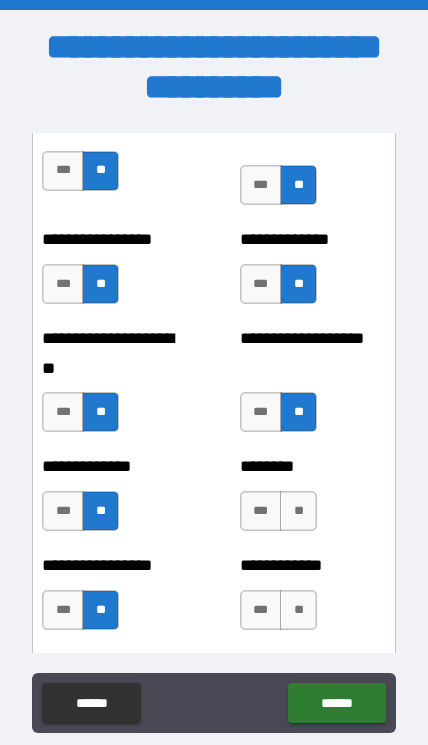 click on "**" at bounding box center (298, 511) 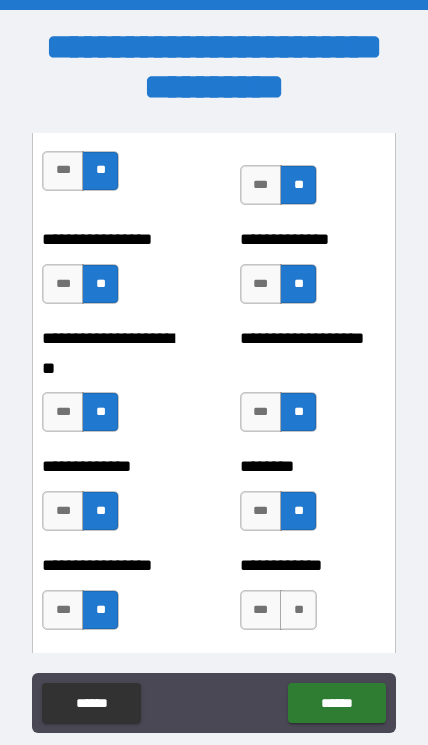 click on "**" at bounding box center [298, 610] 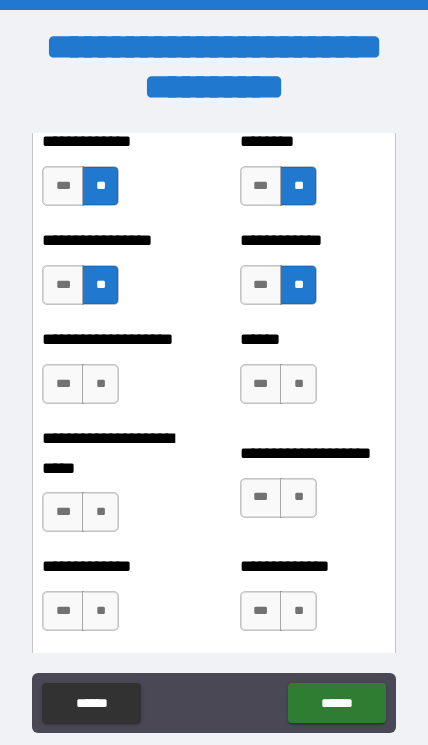 scroll, scrollTop: 4395, scrollLeft: 0, axis: vertical 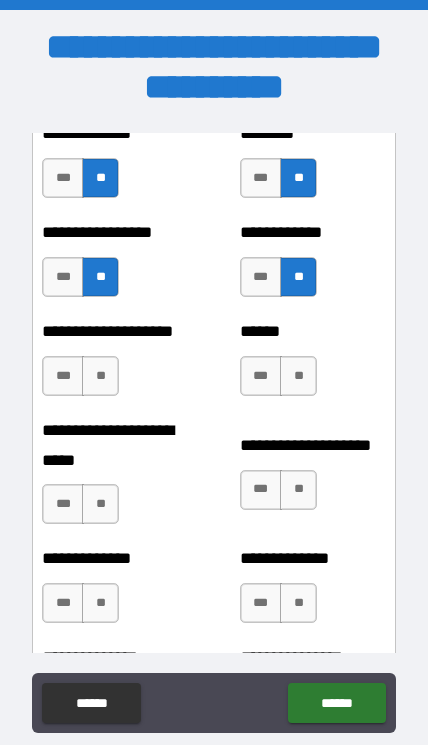 click on "**" at bounding box center [298, 376] 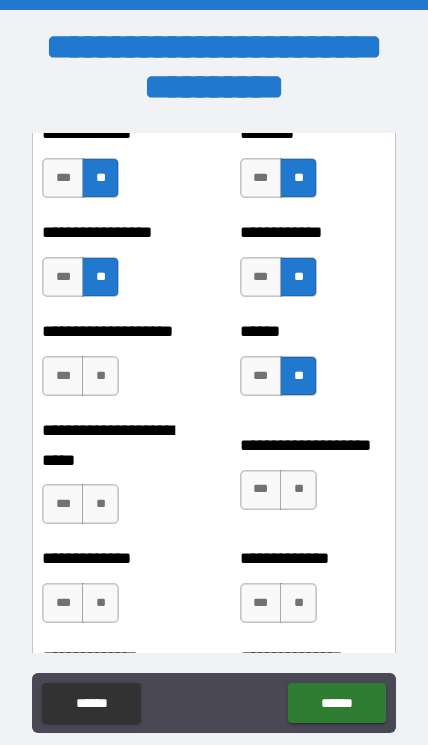 click on "**" at bounding box center (100, 376) 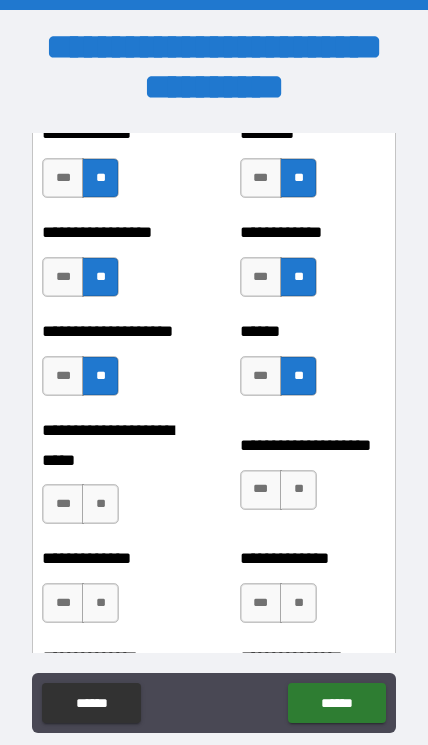 click on "**" at bounding box center [100, 504] 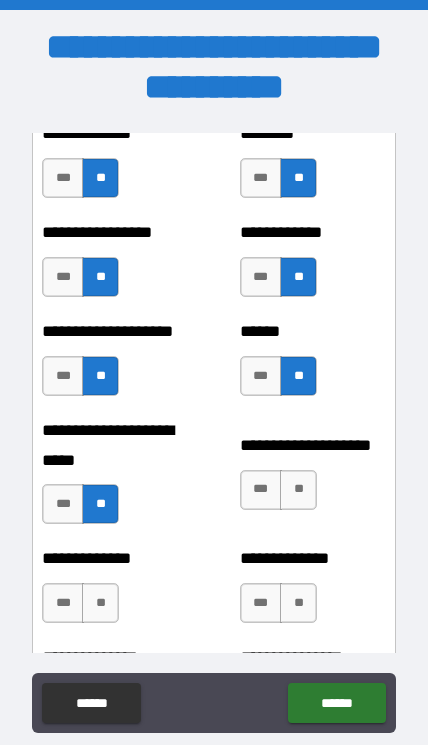 click on "**" at bounding box center [298, 490] 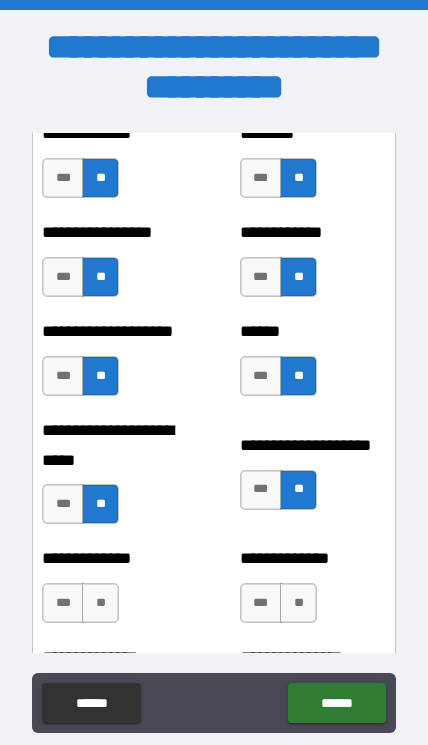 click on "**" at bounding box center [100, 603] 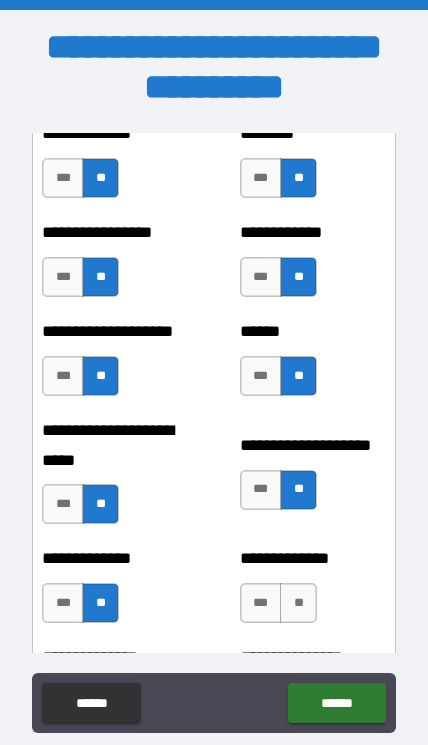 click on "**" at bounding box center [298, 603] 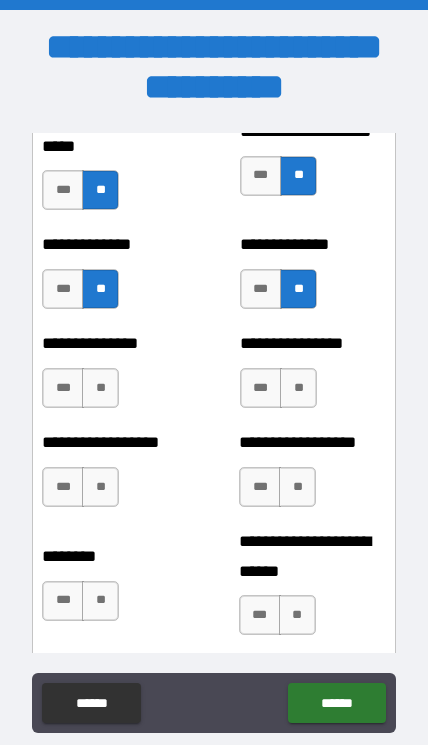 scroll, scrollTop: 4774, scrollLeft: 0, axis: vertical 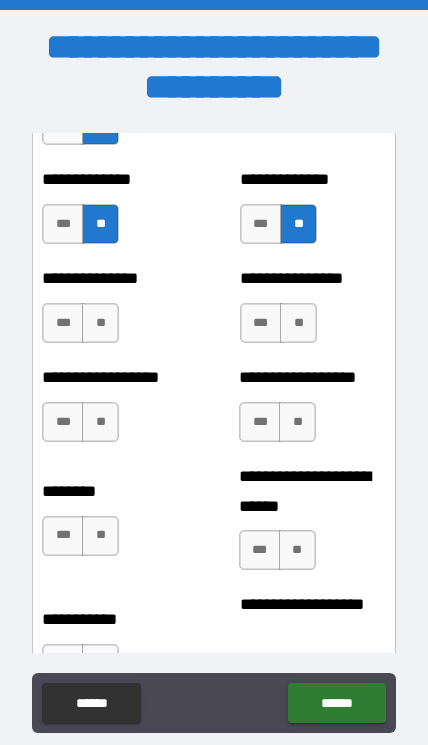 click on "**" at bounding box center (298, 323) 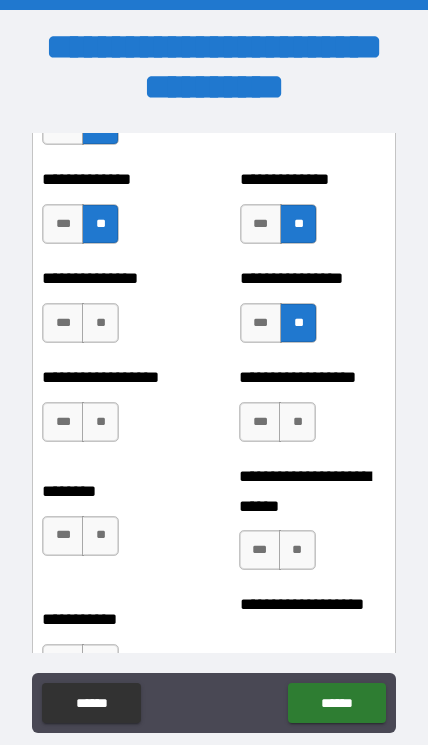 click on "**" at bounding box center [297, 422] 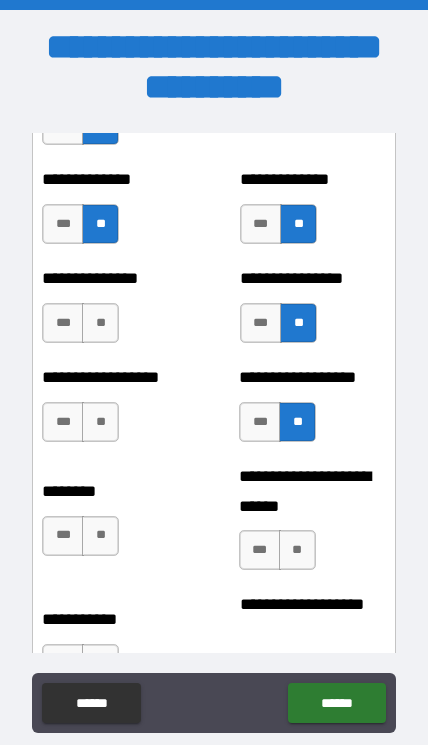 click on "**" at bounding box center [100, 323] 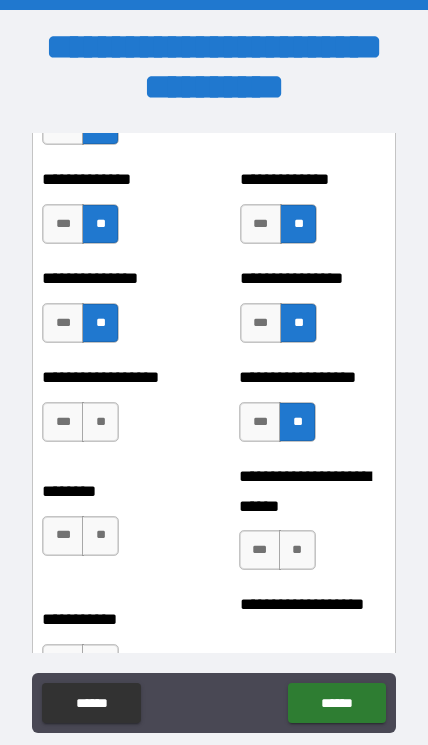 click on "**" at bounding box center [100, 422] 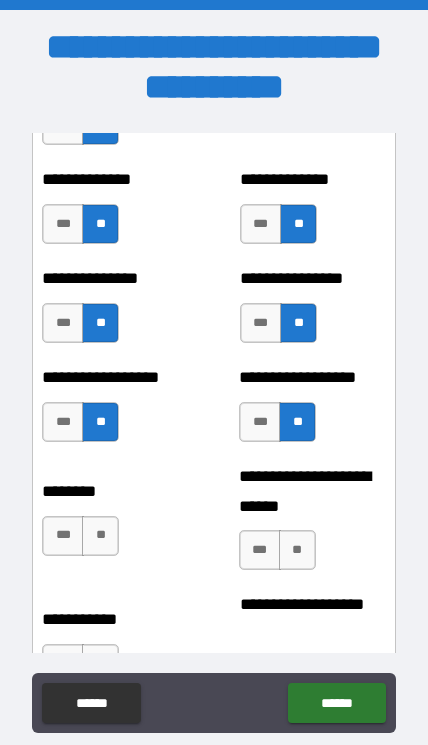 click on "**" at bounding box center [100, 536] 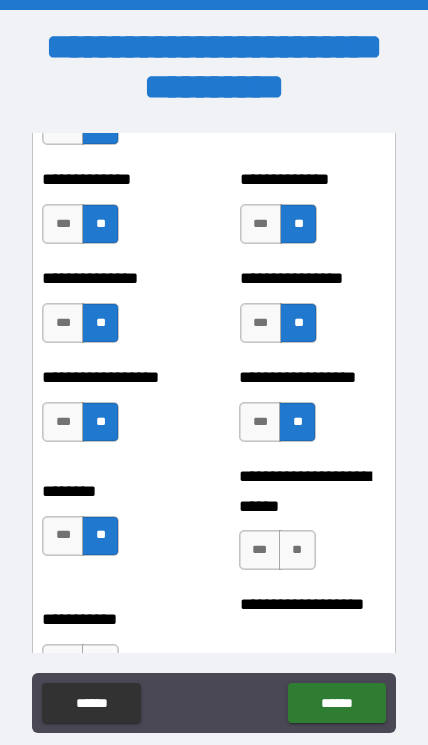 click on "**" at bounding box center [297, 550] 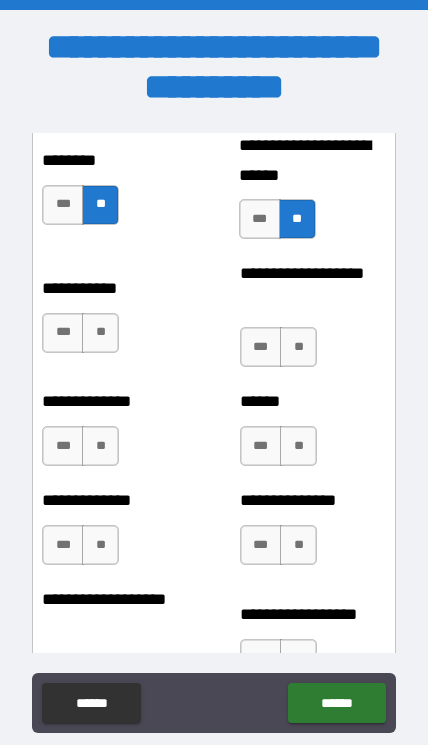 scroll, scrollTop: 5103, scrollLeft: 0, axis: vertical 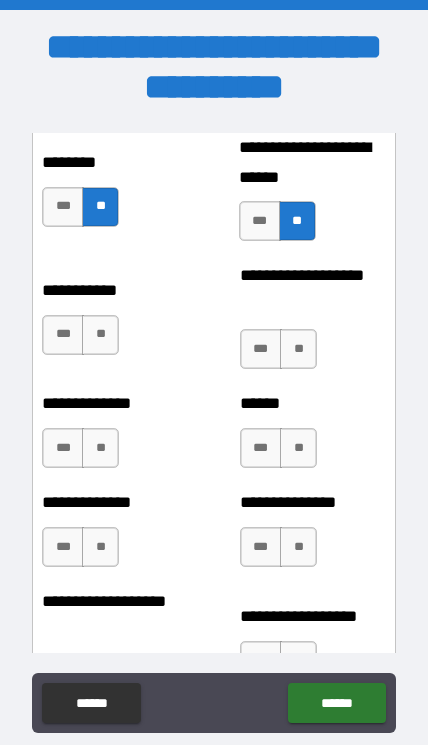 click on "**" at bounding box center [298, 349] 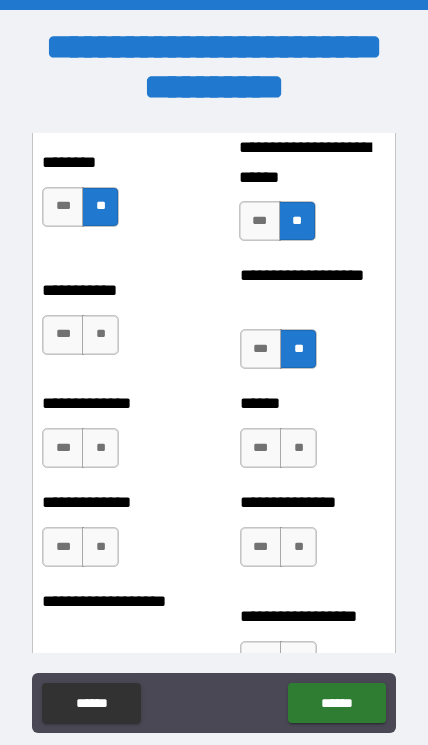 click on "**" at bounding box center [298, 448] 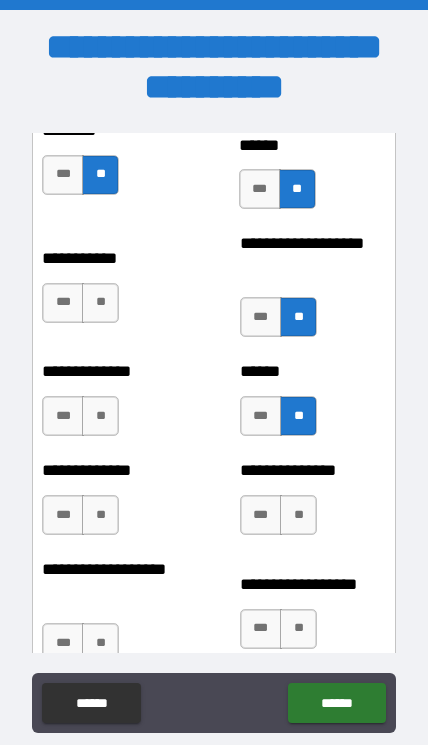 scroll, scrollTop: 5147, scrollLeft: 0, axis: vertical 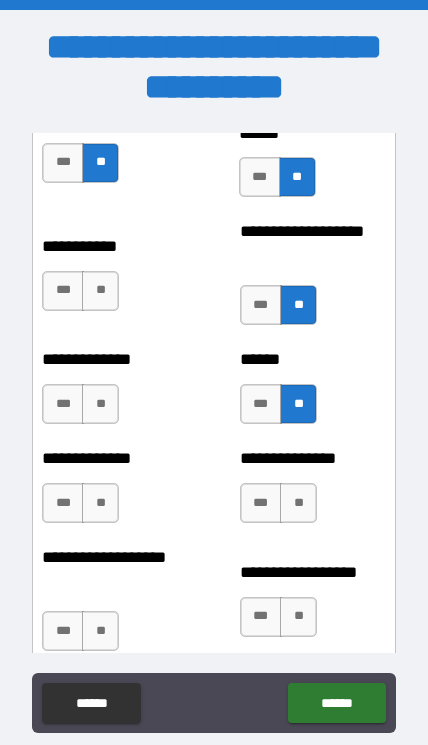 click on "**" at bounding box center [100, 291] 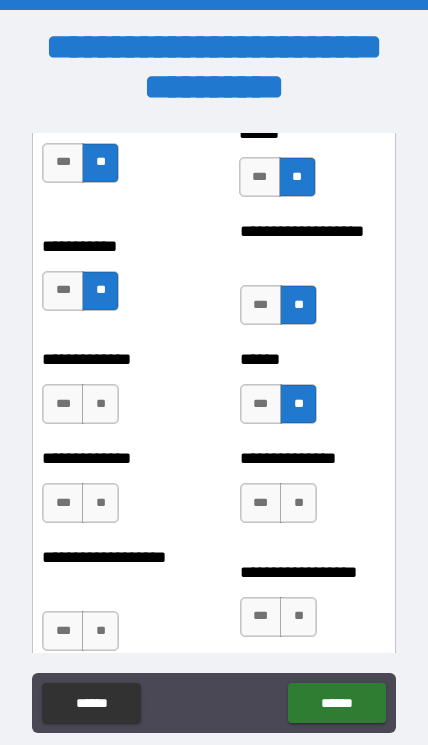 click on "**" at bounding box center [100, 404] 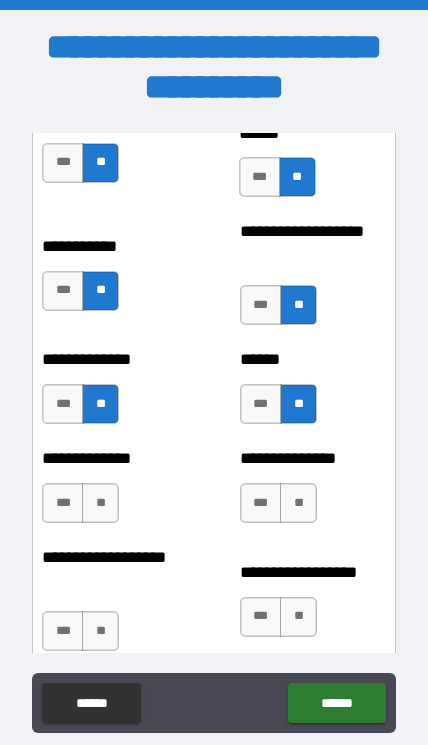 click on "**" at bounding box center (100, 503) 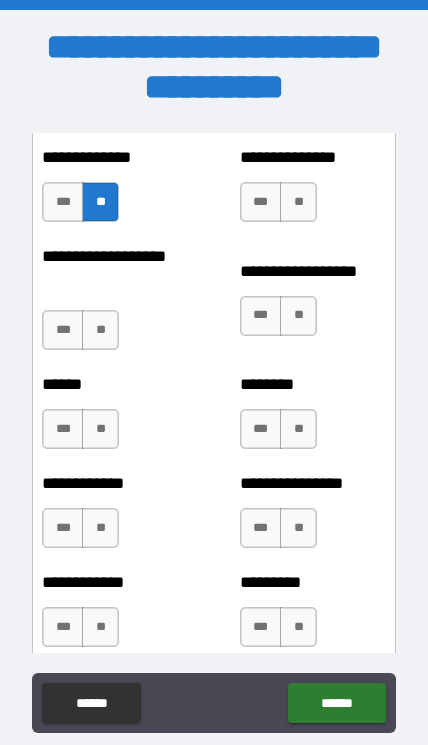 scroll, scrollTop: 5454, scrollLeft: 0, axis: vertical 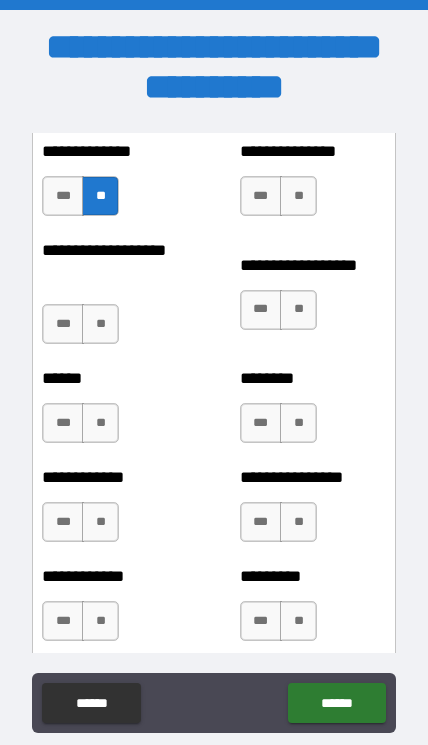 click on "**" at bounding box center (100, 324) 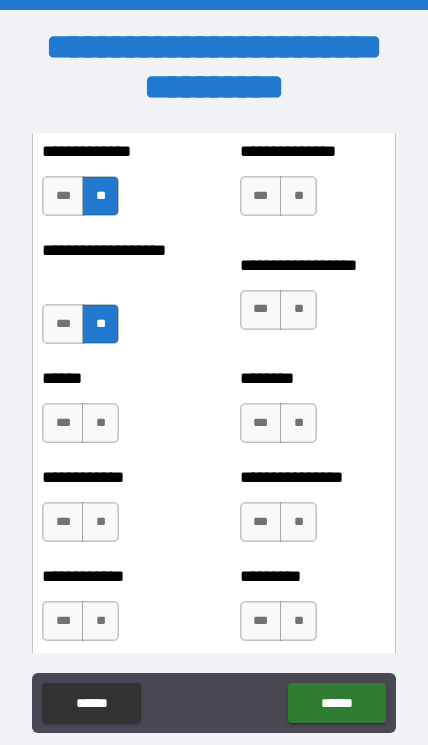 click on "**" at bounding box center (298, 196) 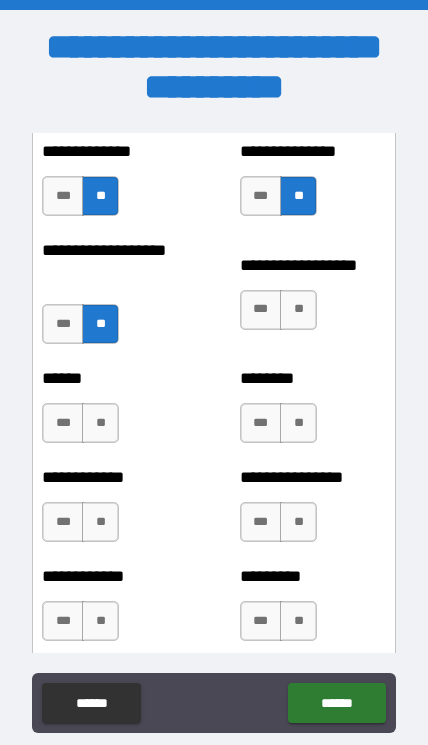 click on "**********" at bounding box center [313, 300] 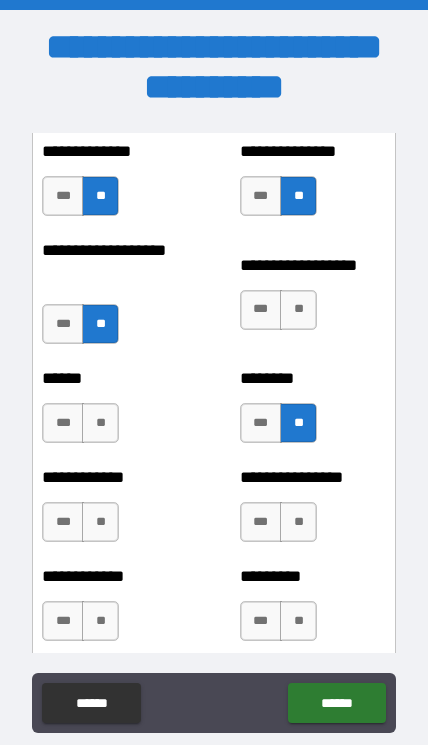 click on "**" at bounding box center (298, 310) 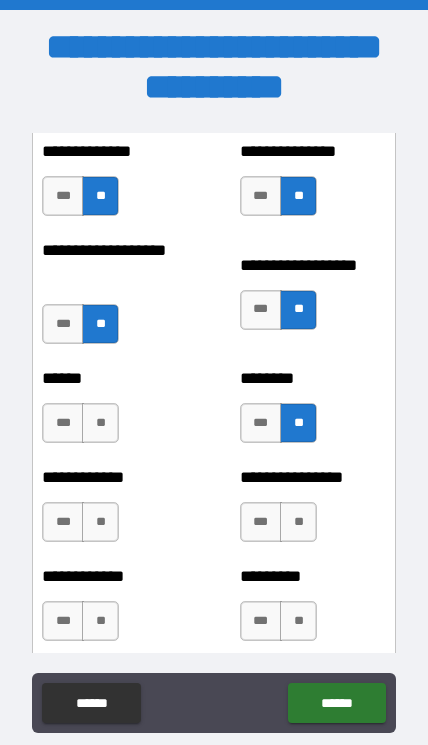 click on "**" at bounding box center [100, 423] 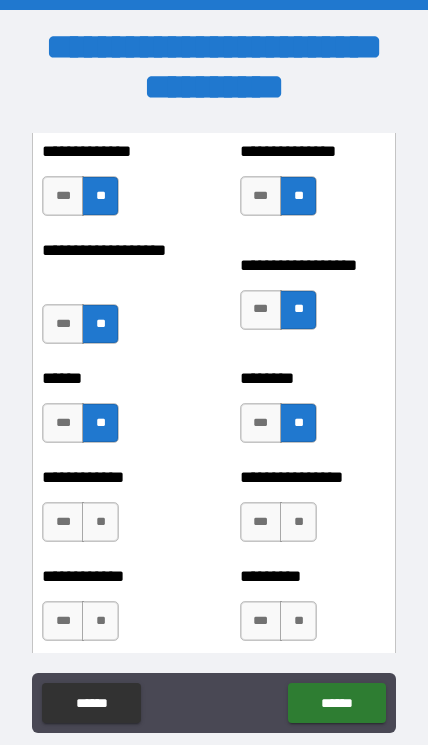 click on "**" at bounding box center (100, 522) 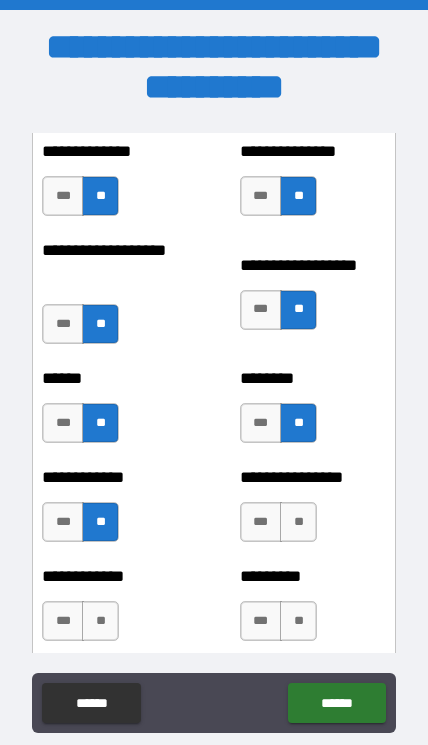 click on "**" at bounding box center (298, 522) 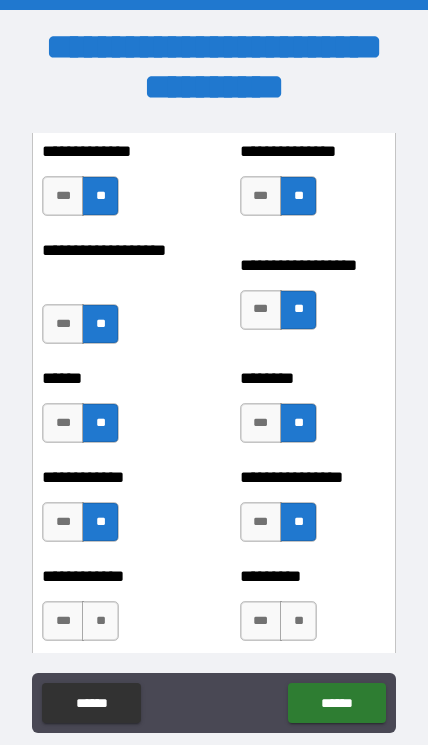 click on "**" at bounding box center (298, 621) 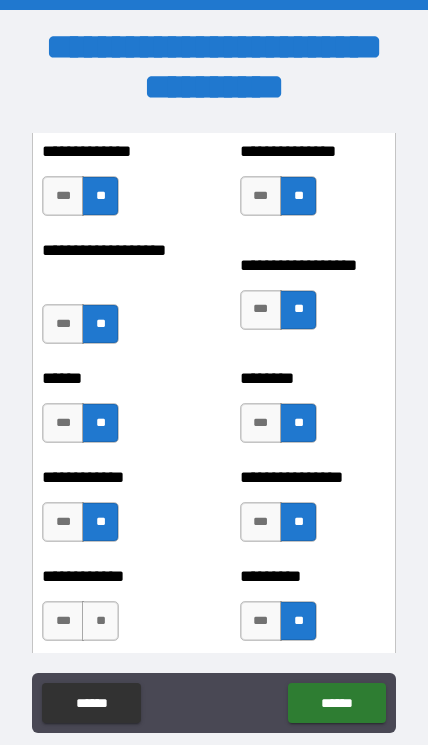 click on "**" at bounding box center (100, 621) 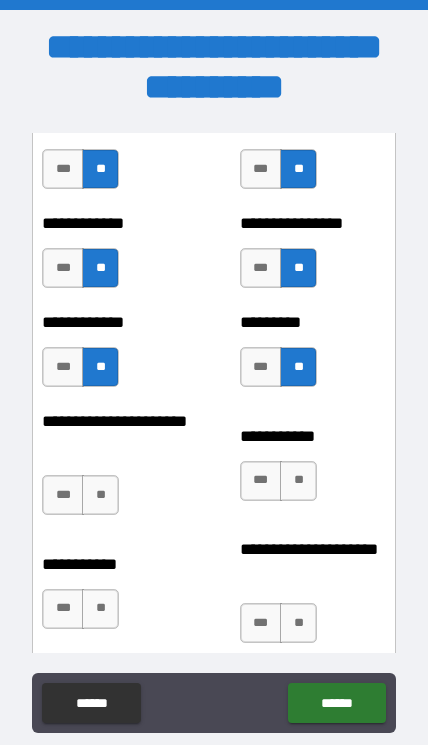 scroll, scrollTop: 5792, scrollLeft: 0, axis: vertical 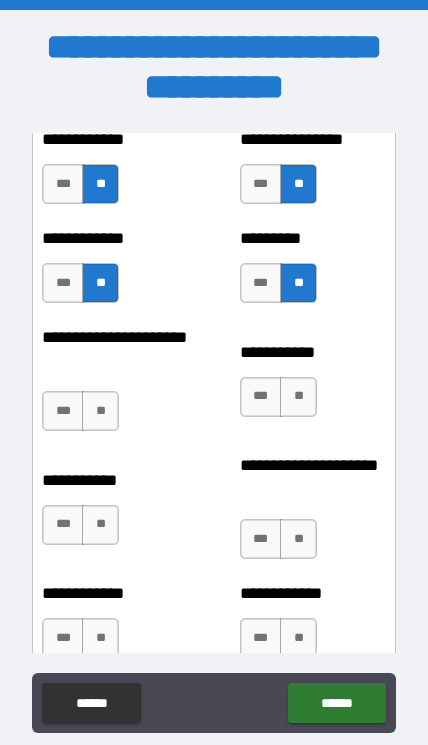 click on "**" at bounding box center (298, 397) 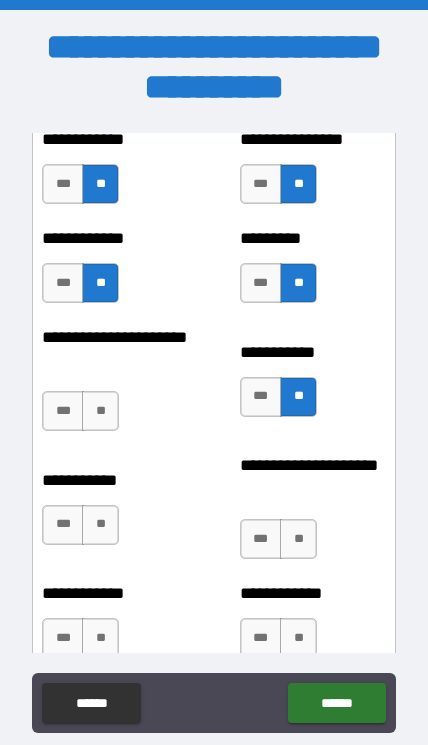 click on "**" at bounding box center [100, 411] 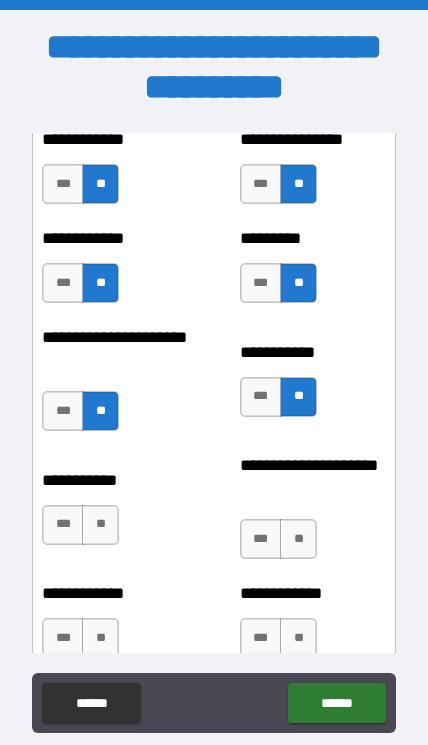 click on "**" at bounding box center [100, 525] 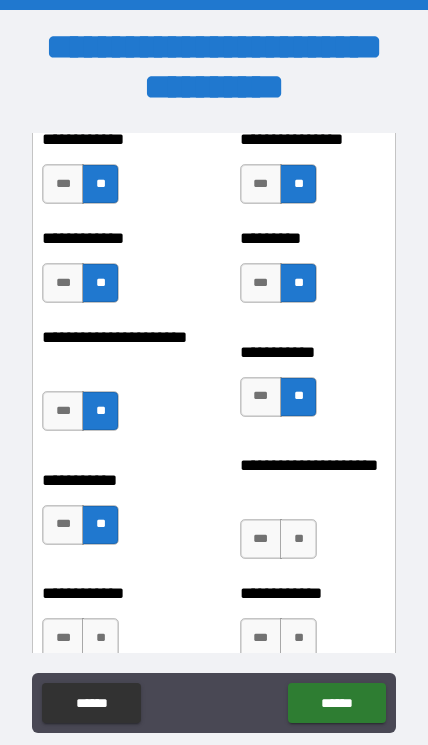 click on "**" at bounding box center [298, 539] 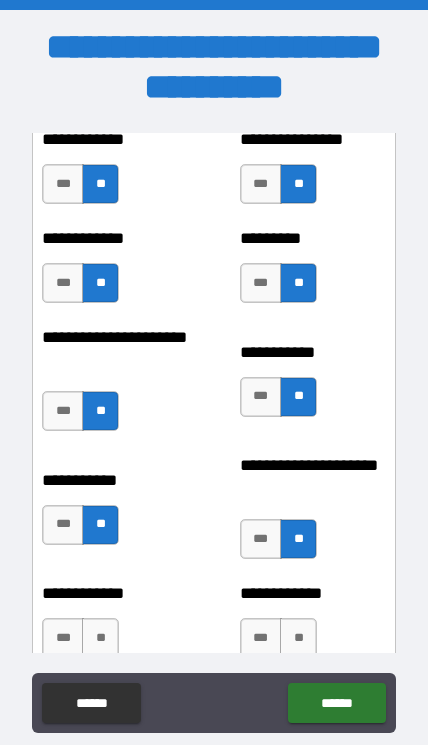 click on "**" at bounding box center [100, 638] 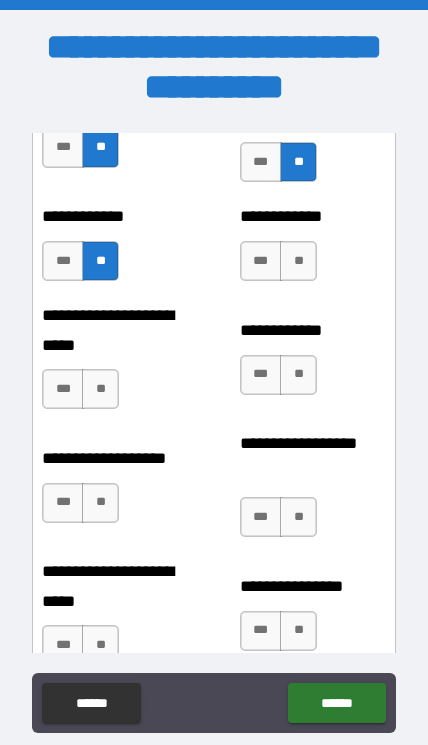 scroll, scrollTop: 6165, scrollLeft: 0, axis: vertical 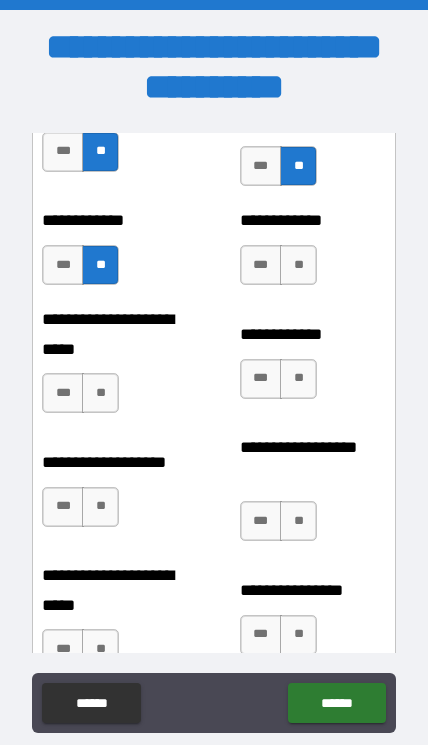 click on "**" at bounding box center (298, 265) 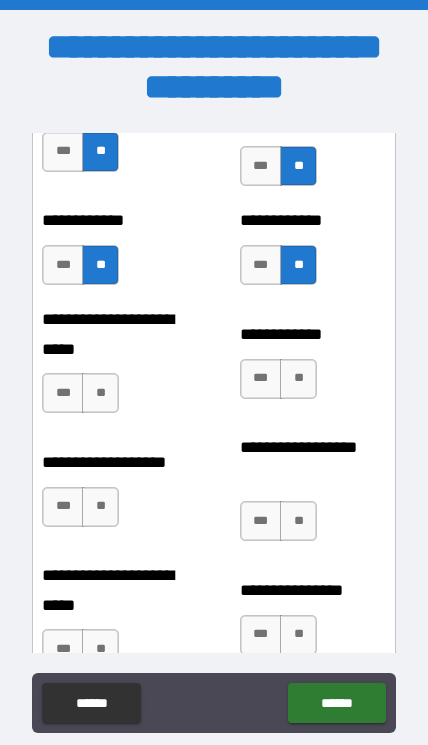 click on "**" at bounding box center [298, 379] 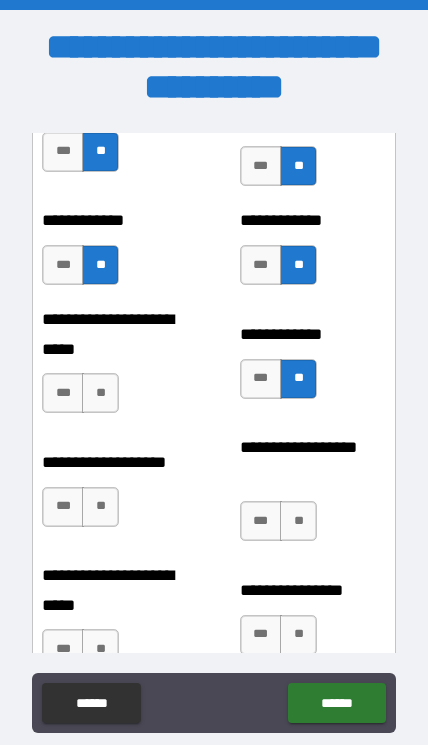 click on "**" at bounding box center [100, 393] 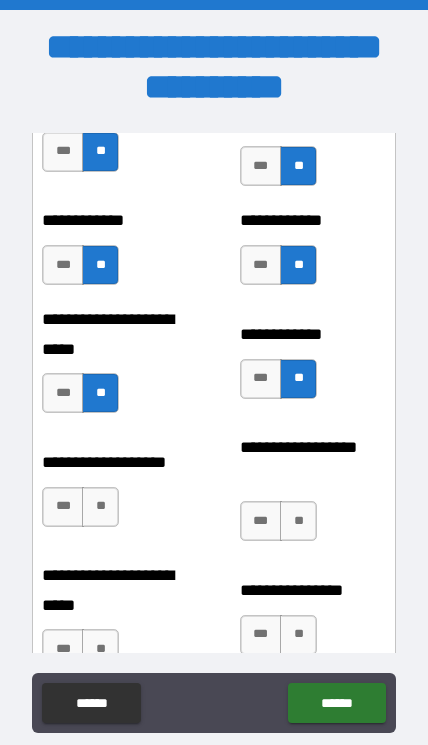 click on "**" at bounding box center [100, 507] 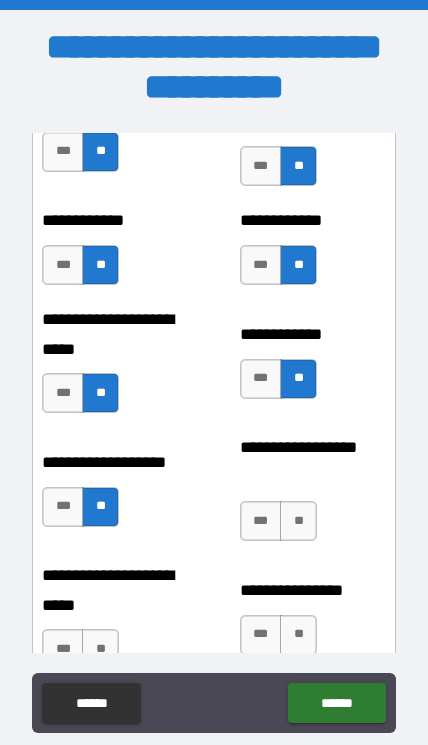click on "**" at bounding box center [298, 521] 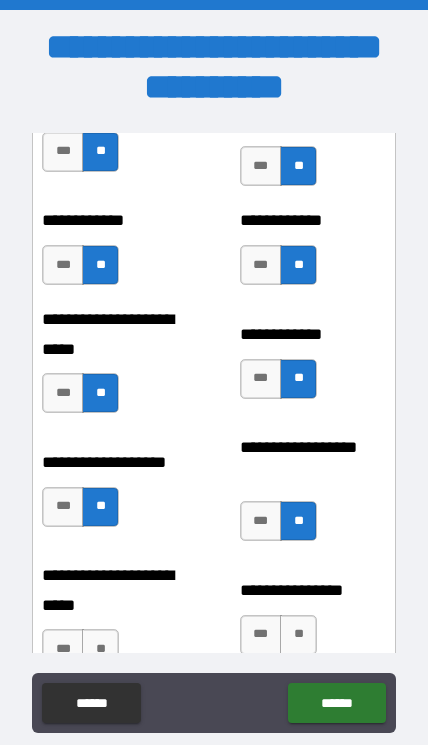 click on "**********" at bounding box center (115, 590) 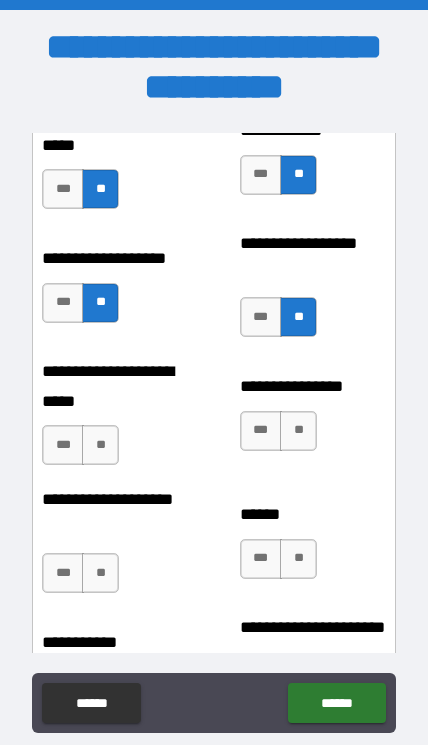 scroll, scrollTop: 6426, scrollLeft: 0, axis: vertical 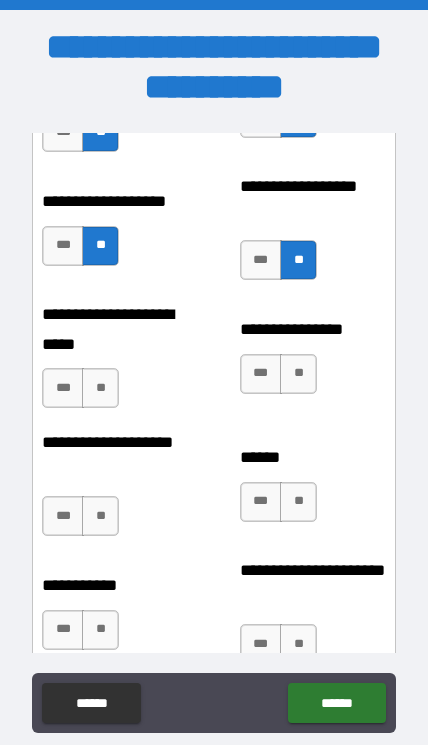 click on "**" at bounding box center [100, 388] 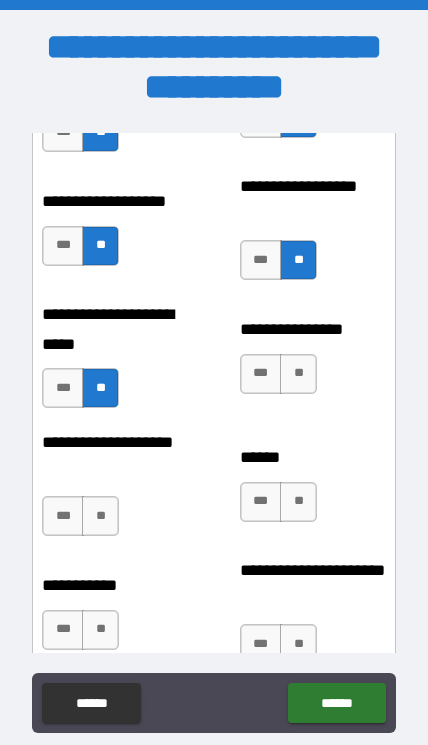 click on "**" at bounding box center (298, 374) 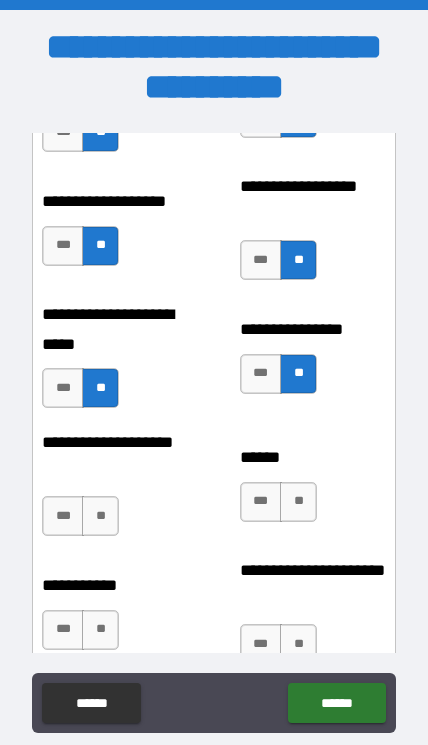 click on "**" at bounding box center [100, 516] 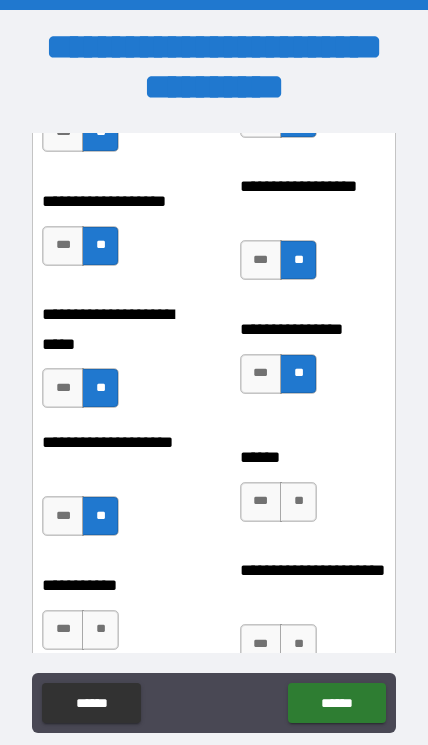 click on "**" at bounding box center [298, 502] 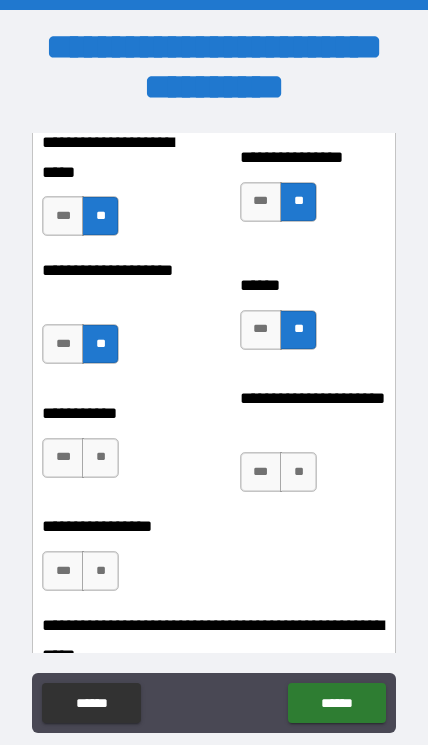 scroll, scrollTop: 6605, scrollLeft: 0, axis: vertical 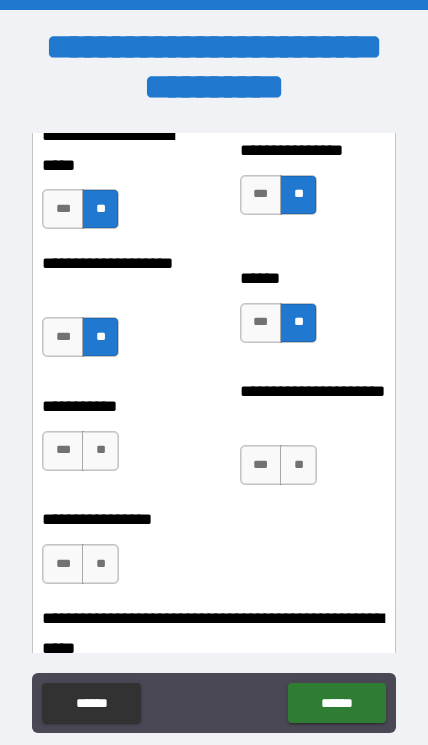 click on "**" at bounding box center (298, 465) 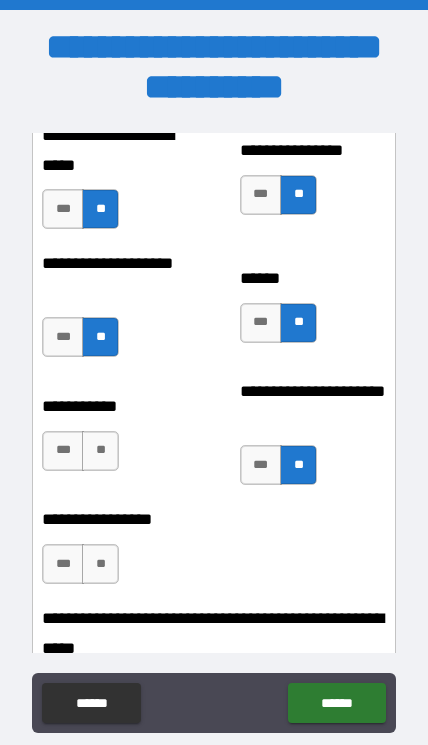 click on "**" at bounding box center (100, 451) 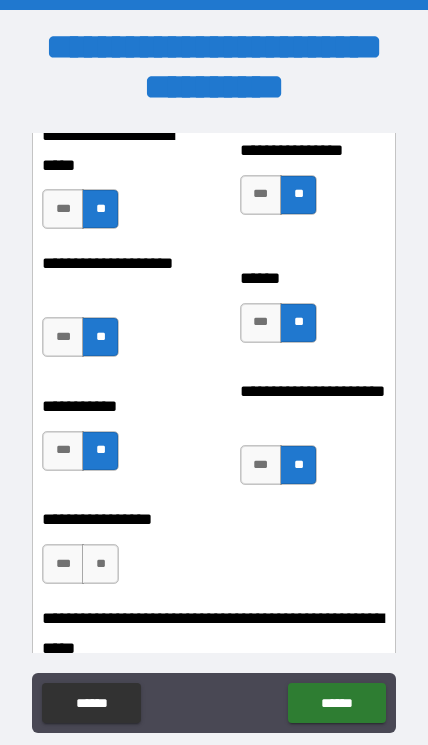 click on "**" at bounding box center [100, 564] 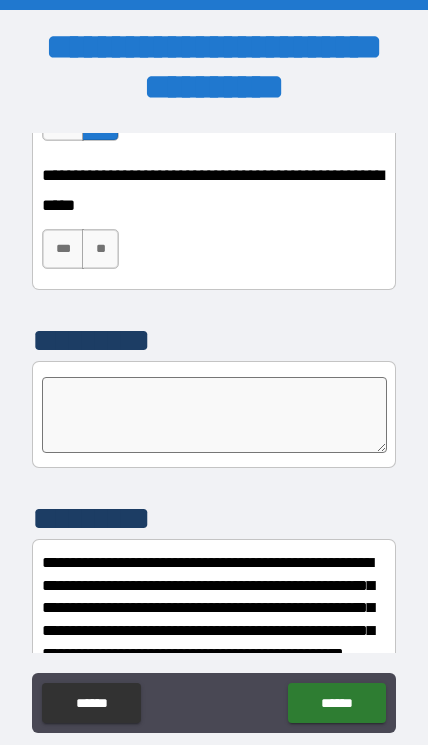 scroll, scrollTop: 7055, scrollLeft: 0, axis: vertical 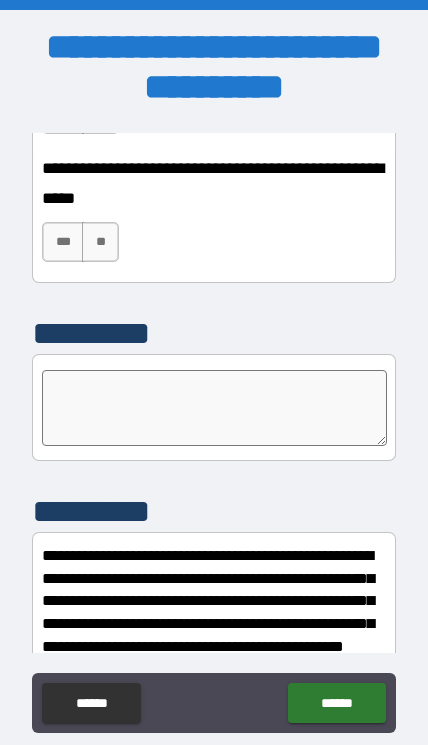 click on "**" at bounding box center [100, 242] 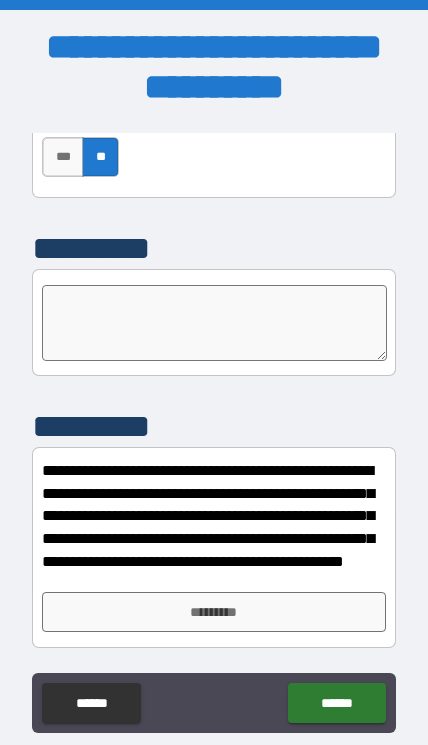 scroll, scrollTop: 7140, scrollLeft: 0, axis: vertical 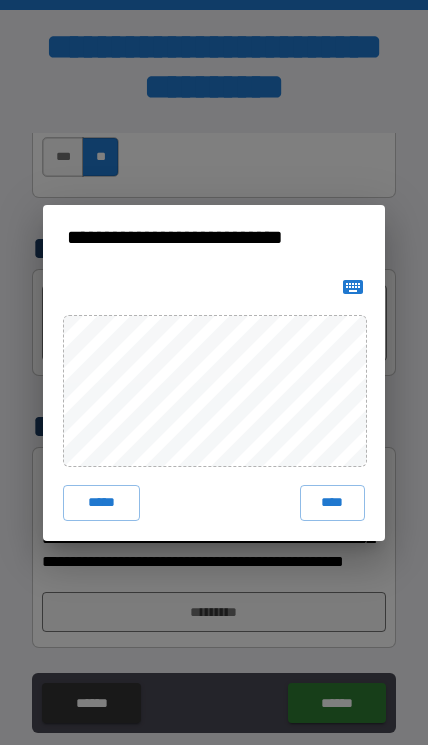 click on "****" at bounding box center (333, 503) 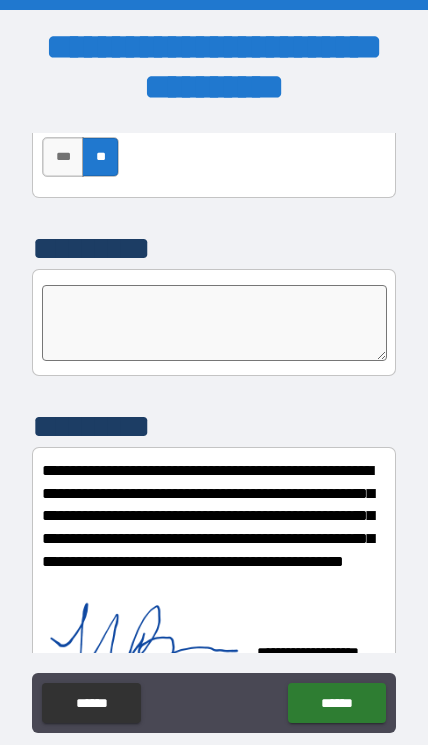 click on "******" at bounding box center [336, 703] 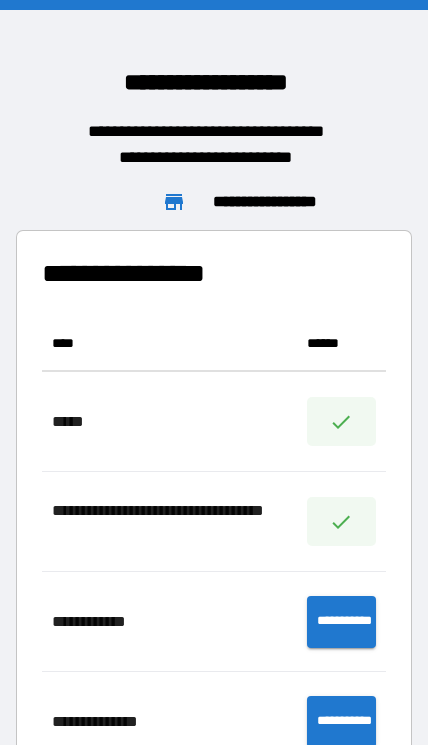 scroll, scrollTop: 1, scrollLeft: 1, axis: both 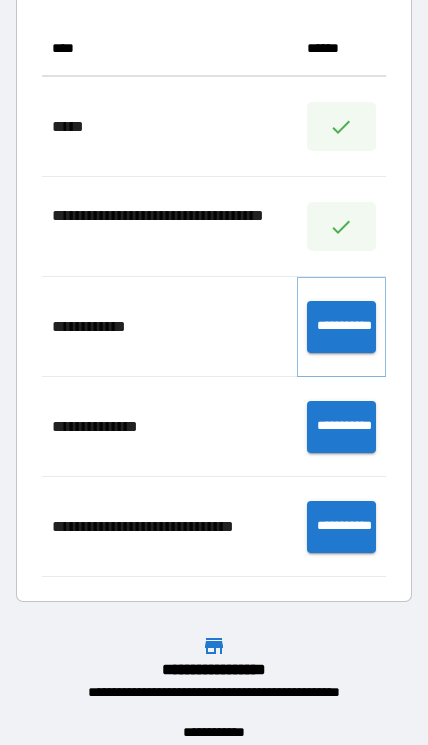 click on "**********" at bounding box center [341, 327] 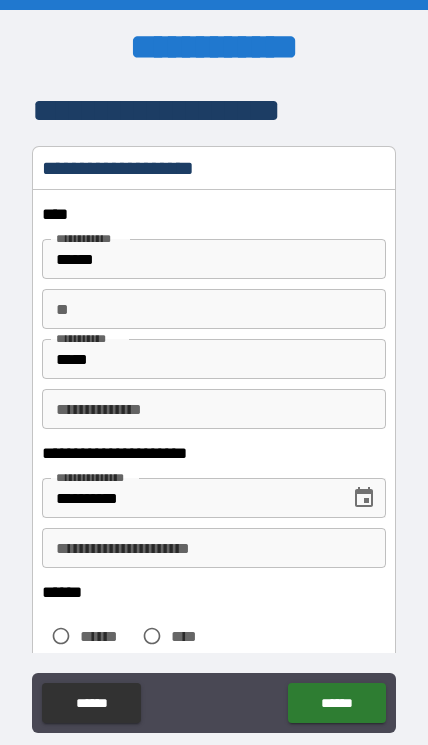 click on "**********" at bounding box center (214, 453) 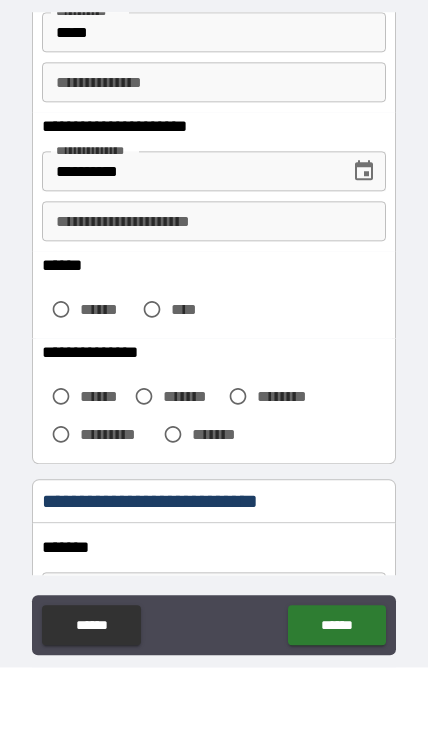 scroll, scrollTop: 255, scrollLeft: 0, axis: vertical 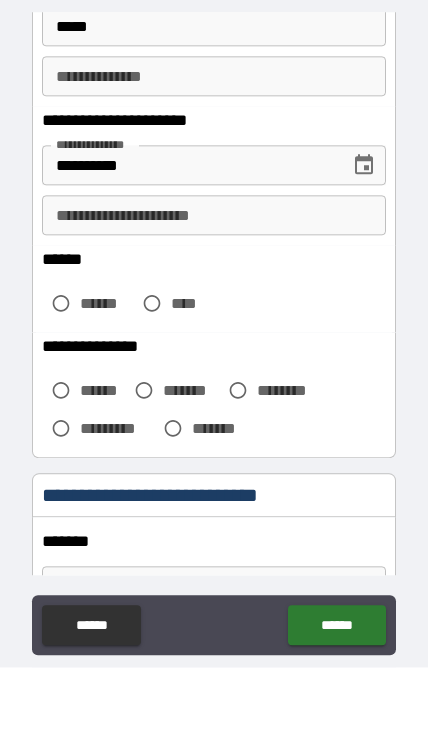 type on "*" 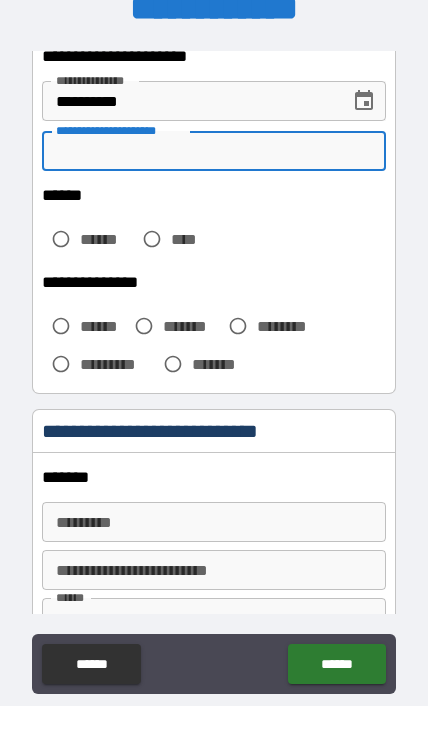 scroll, scrollTop: 360, scrollLeft: 0, axis: vertical 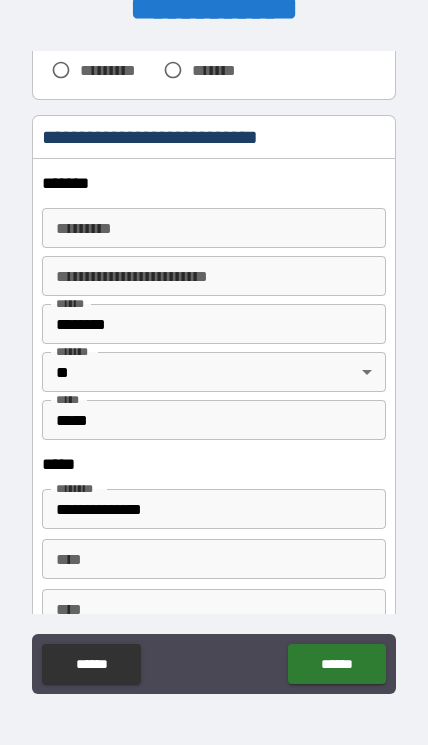 click on "*******   *" at bounding box center (214, 228) 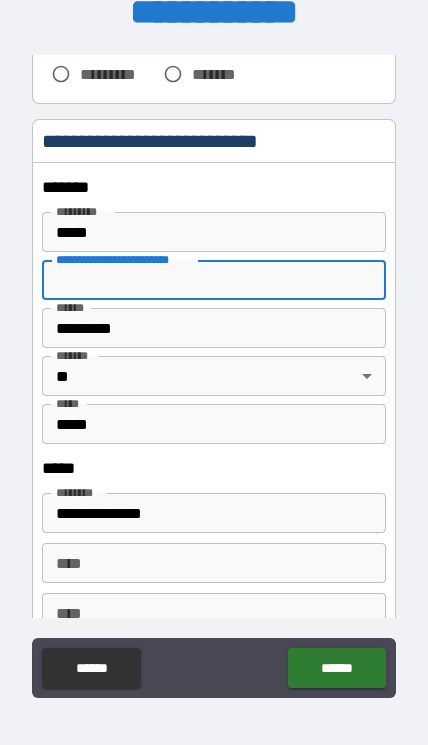 type on "**********" 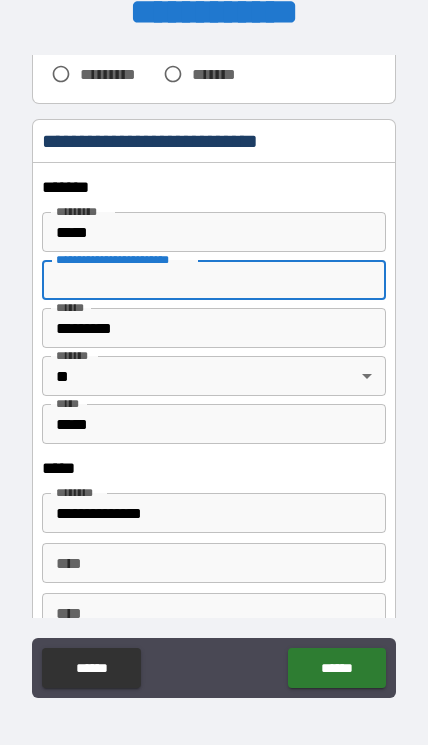 type on "**" 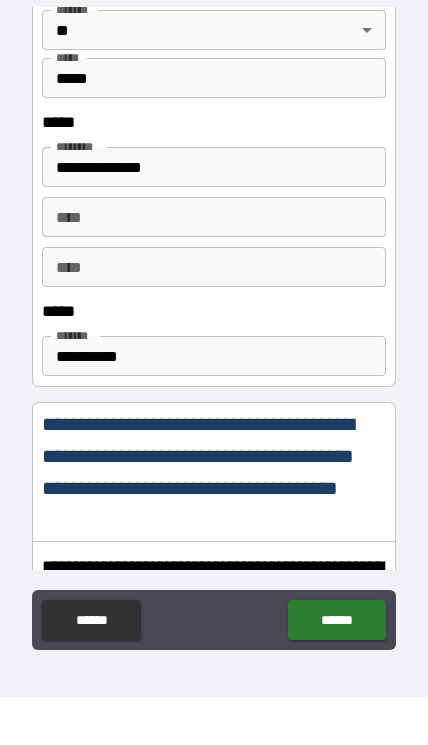 scroll, scrollTop: 954, scrollLeft: 0, axis: vertical 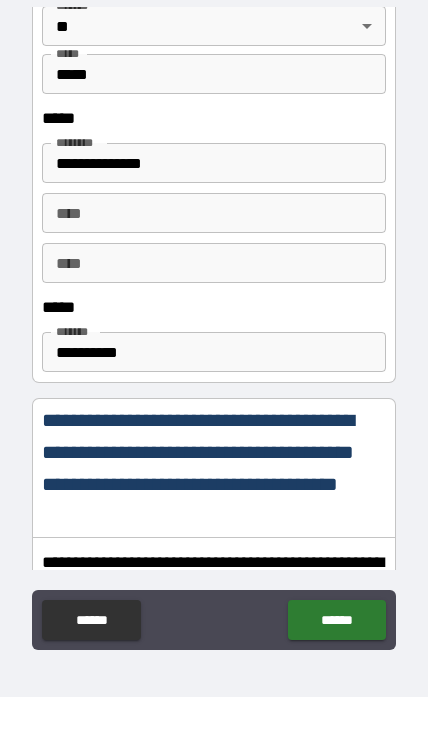 type on "******" 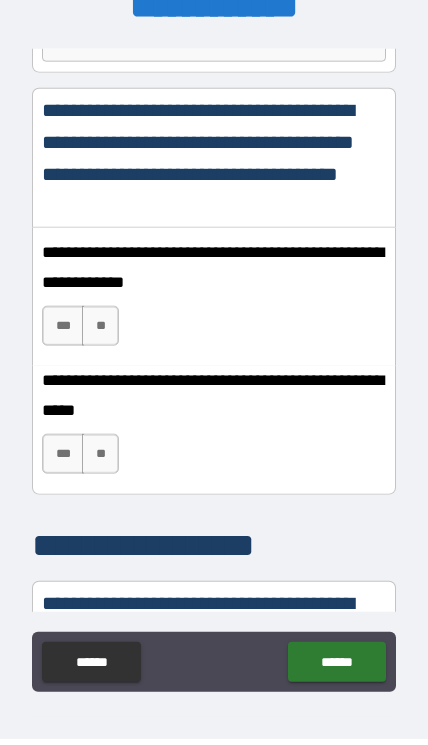 scroll, scrollTop: 1307, scrollLeft: 0, axis: vertical 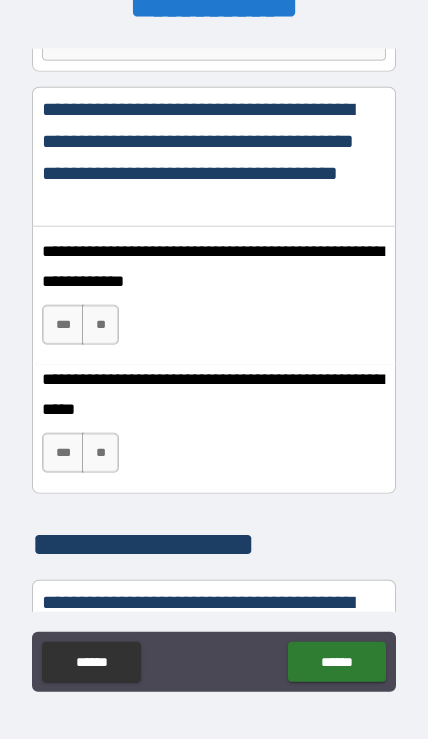 type on "**********" 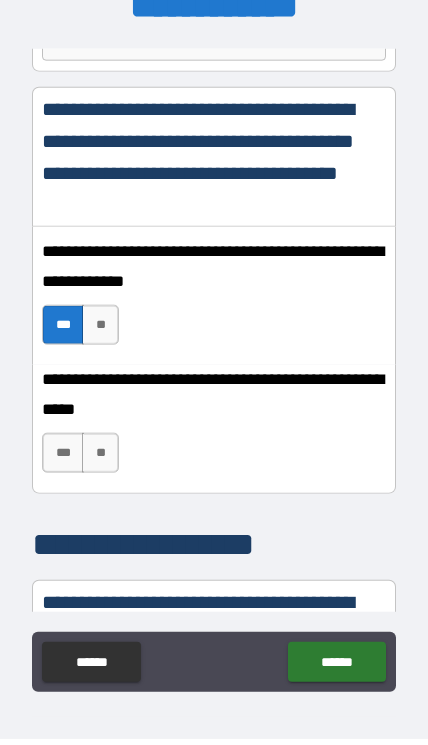 scroll, scrollTop: 42, scrollLeft: 0, axis: vertical 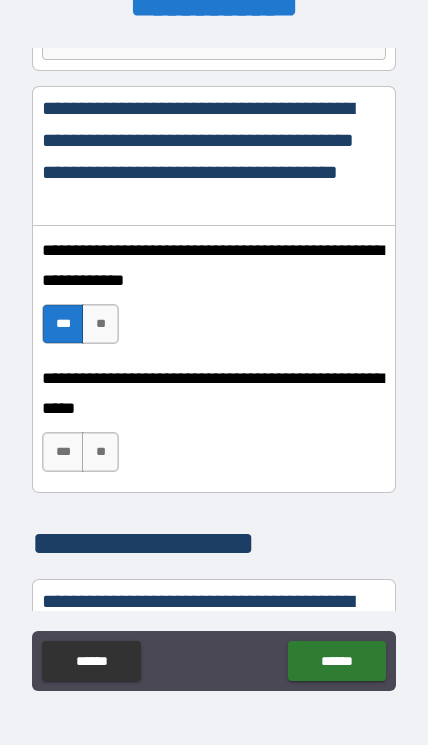 click on "***" at bounding box center (63, 452) 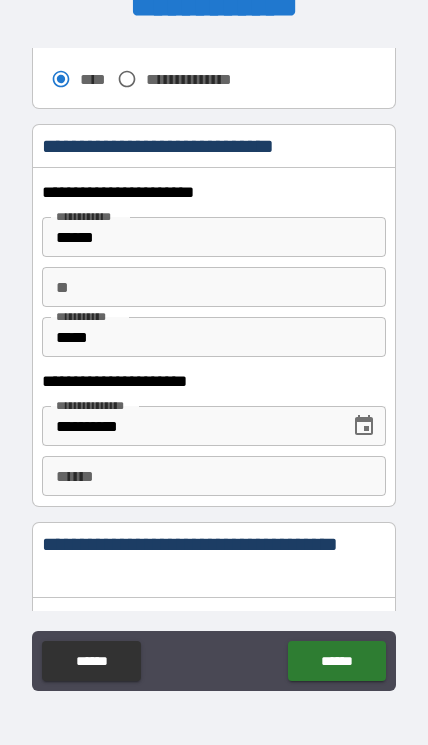 scroll, scrollTop: 1968, scrollLeft: 0, axis: vertical 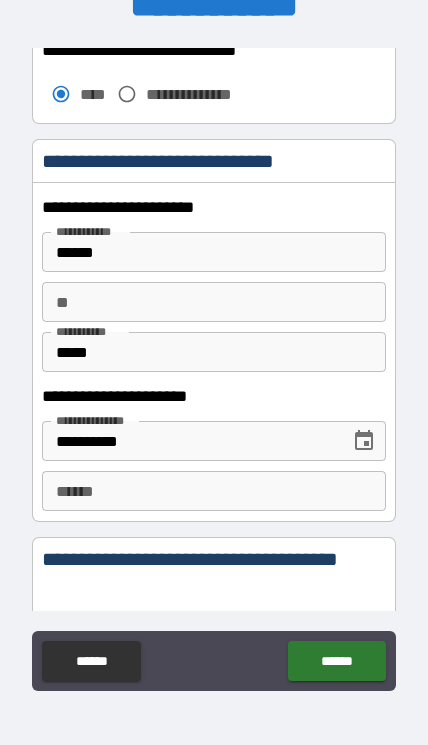click on "******" at bounding box center (214, 252) 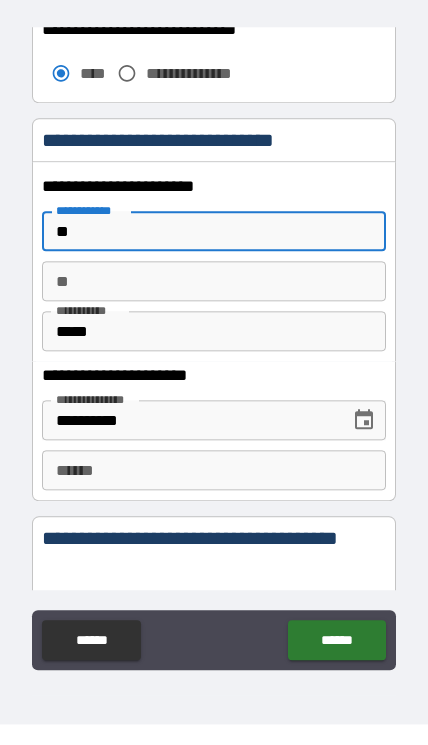 type on "*" 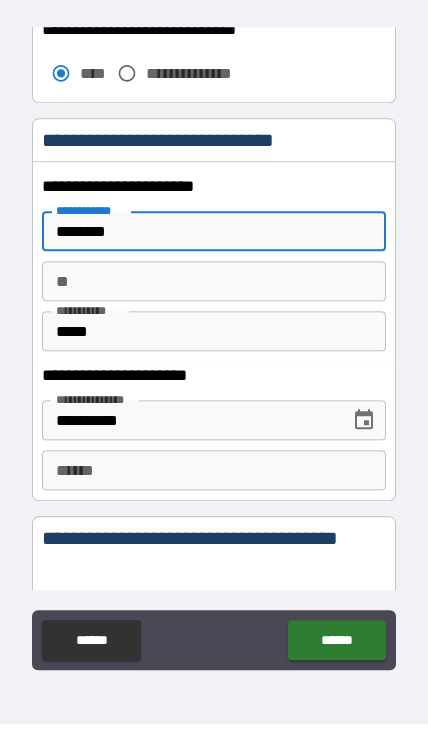 type on "*******" 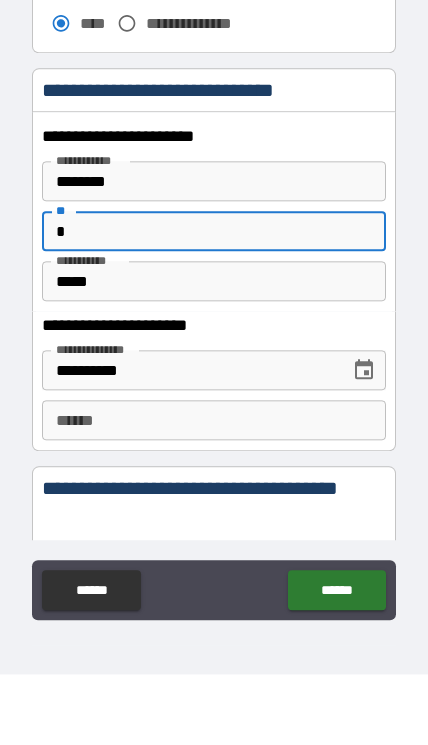 type on "*" 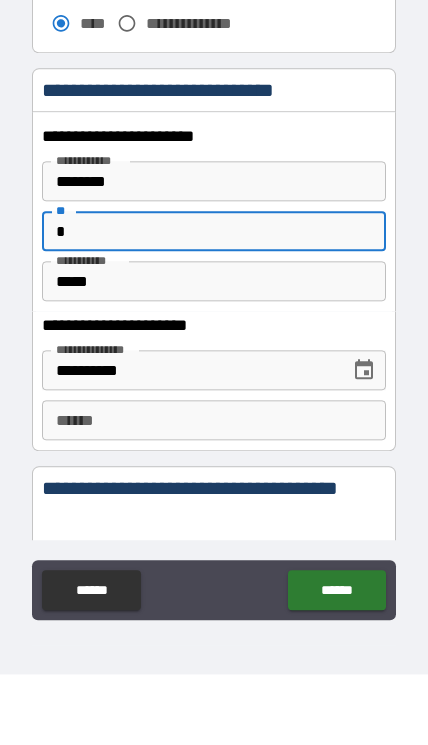 click on "*****" at bounding box center [214, 352] 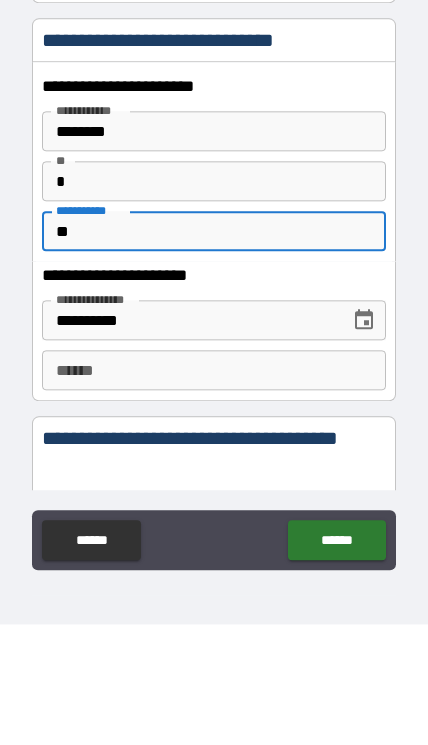 type on "*" 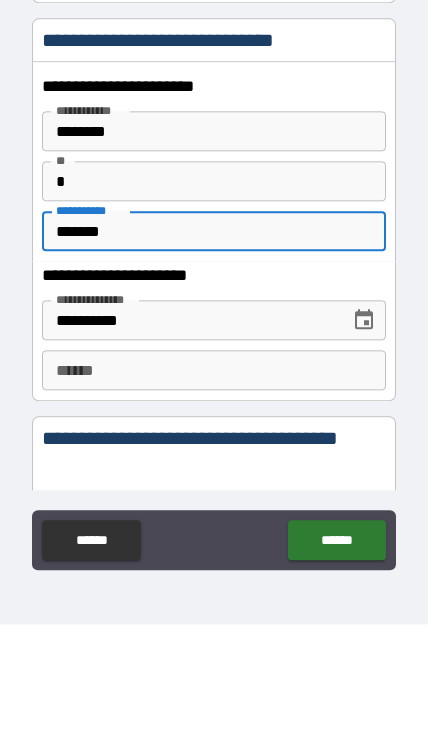 type on "******" 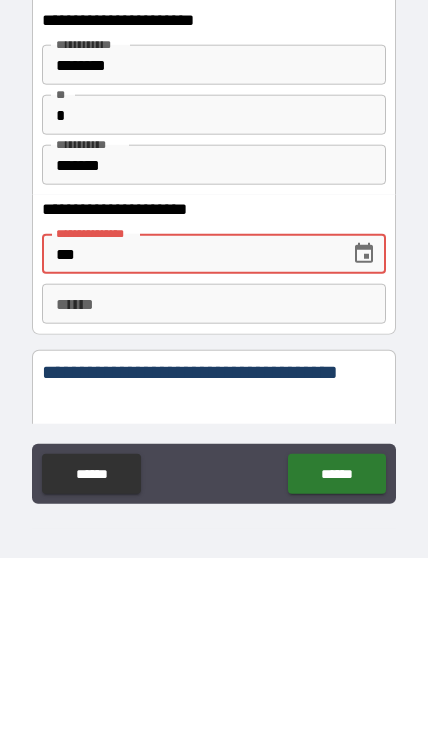 type on "*" 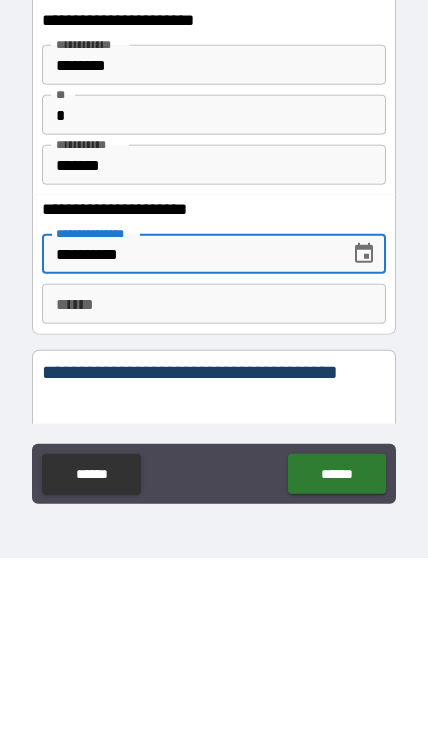 type on "**********" 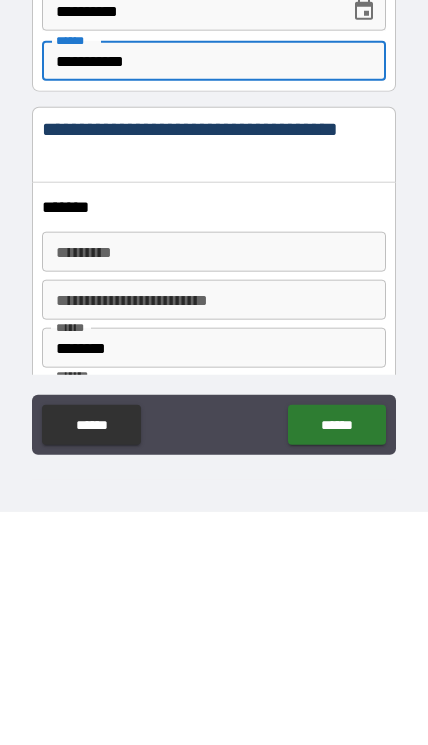scroll, scrollTop: 2167, scrollLeft: 0, axis: vertical 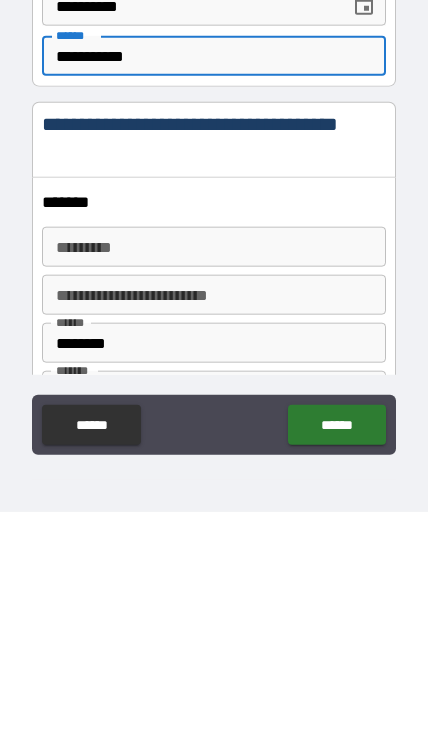 type on "**********" 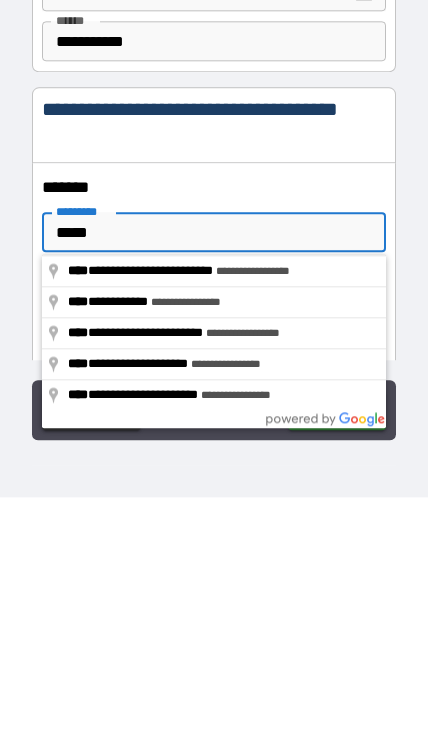 type on "**********" 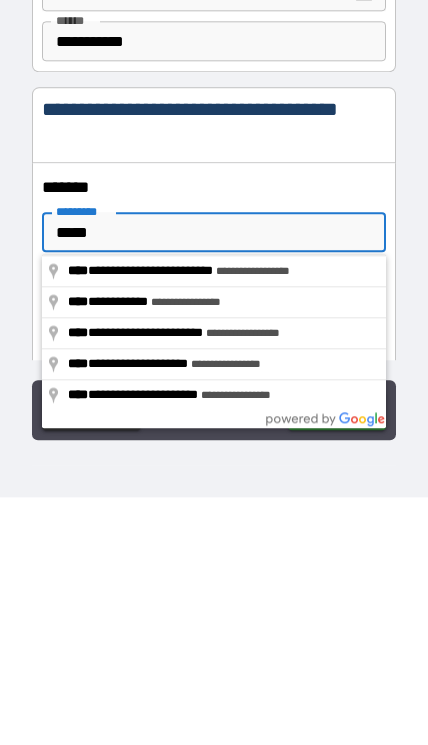 type on "*********" 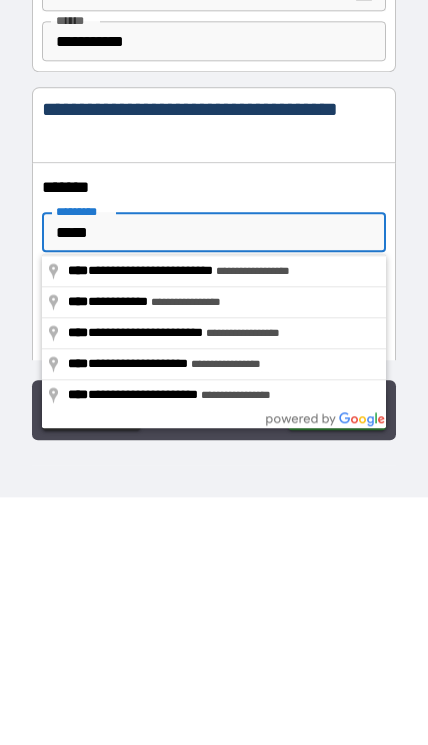 type on "**" 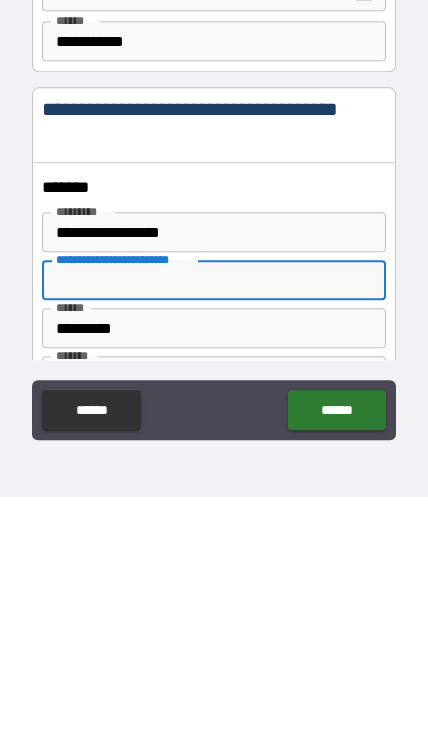 scroll, scrollTop: 63, scrollLeft: 0, axis: vertical 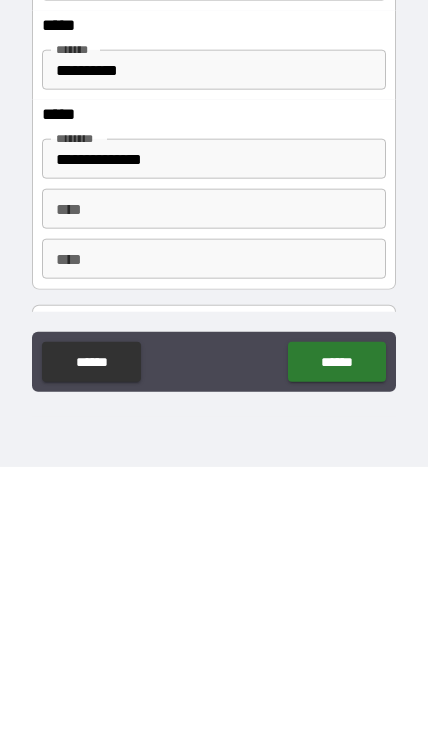 type on "******" 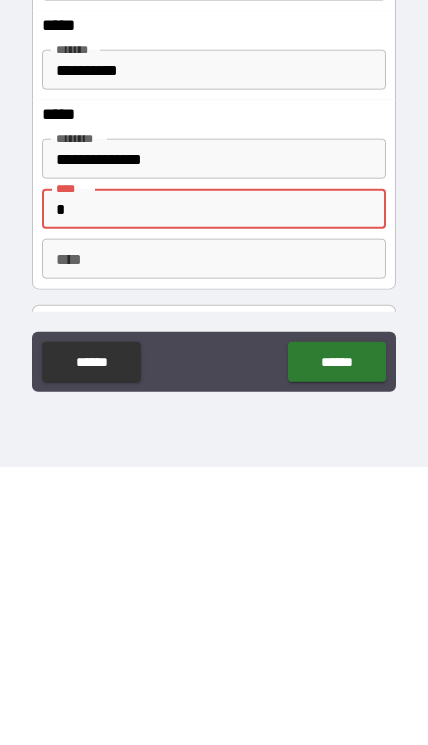 scroll, scrollTop: 81, scrollLeft: 0, axis: vertical 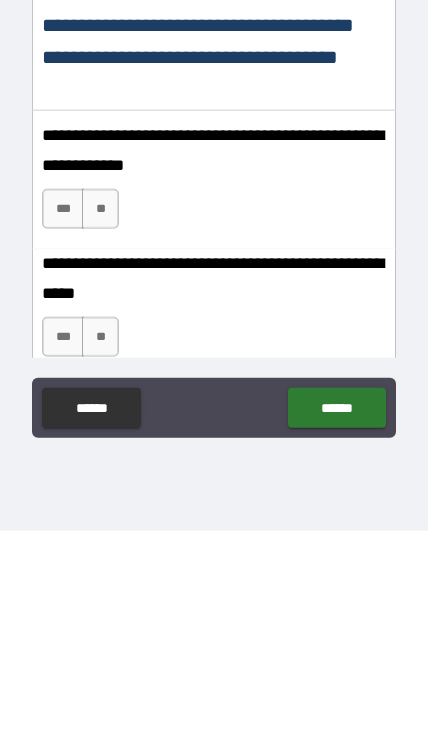 type on "**********" 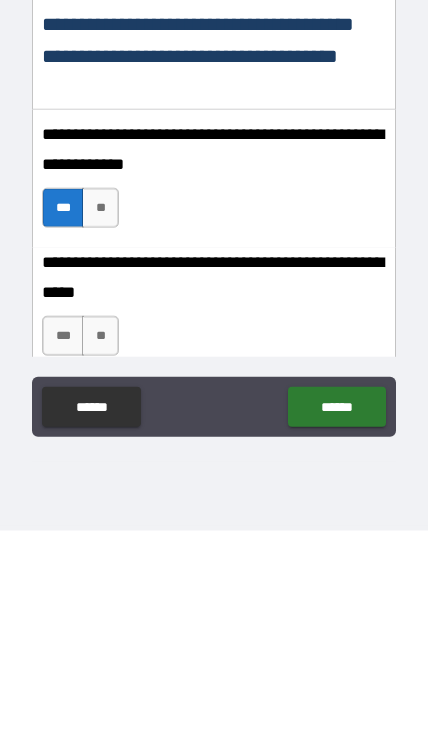 click on "***" at bounding box center [63, 550] 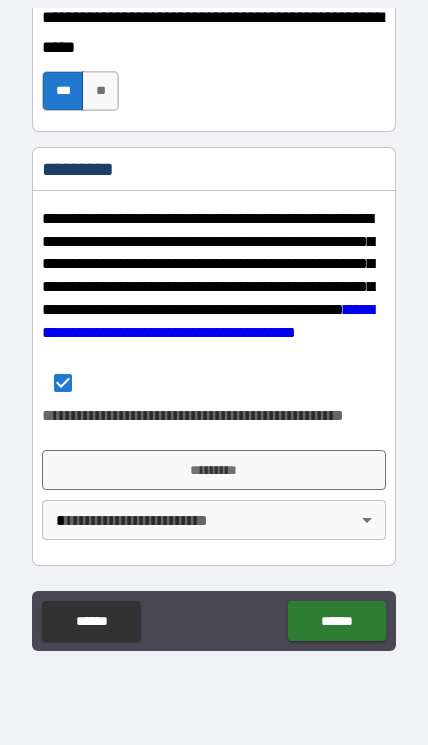 scroll, scrollTop: 3401, scrollLeft: 0, axis: vertical 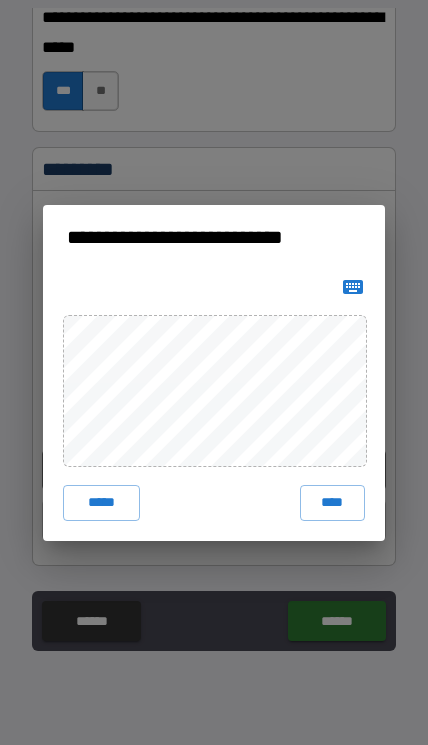 click on "****" at bounding box center [333, 503] 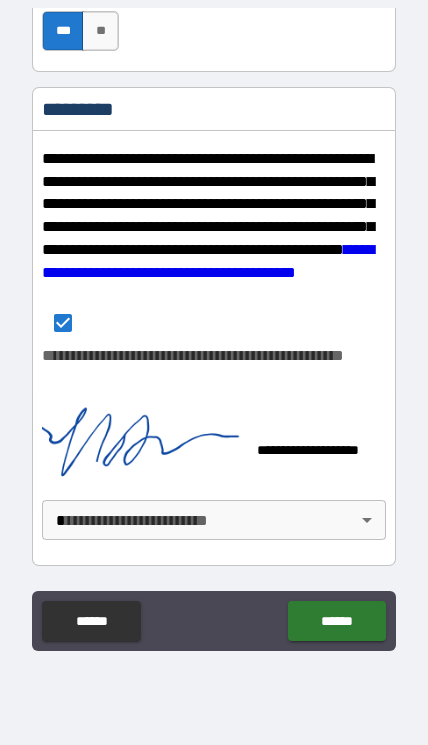 scroll, scrollTop: 3461, scrollLeft: 0, axis: vertical 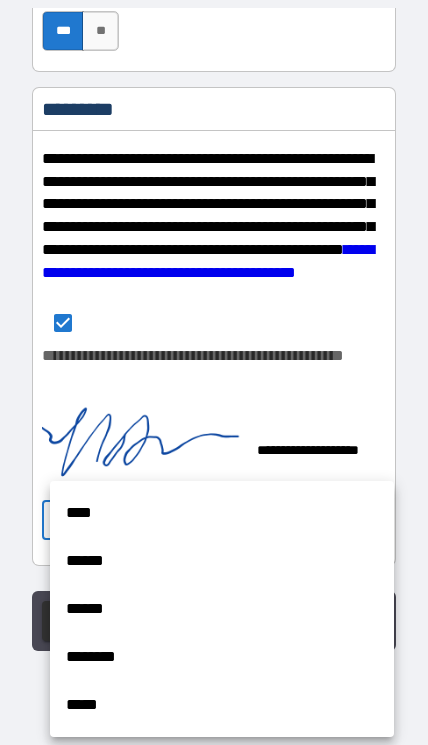 click on "******" at bounding box center (222, 561) 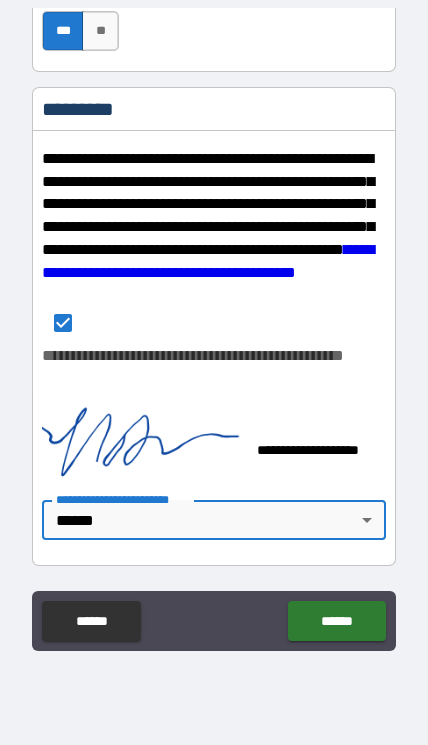 click on "******" at bounding box center (336, 621) 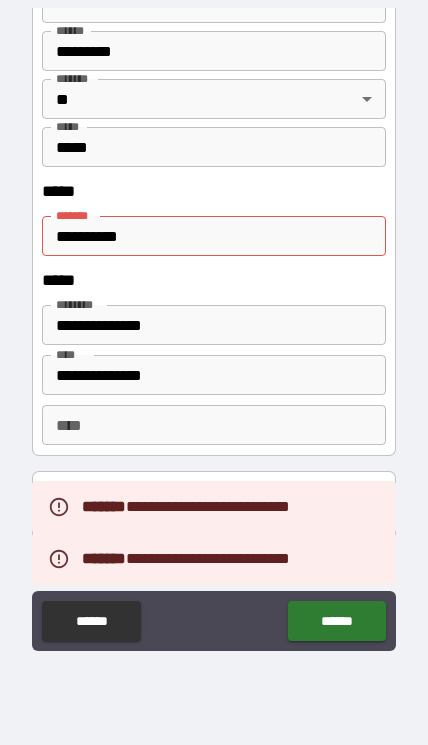 scroll, scrollTop: 2658, scrollLeft: 0, axis: vertical 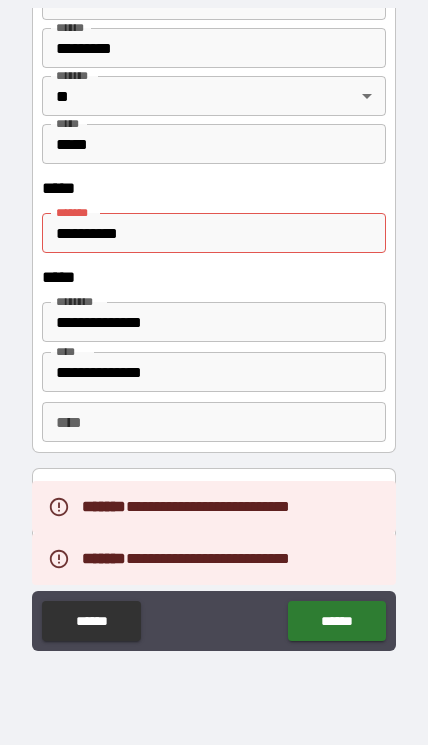 click on "**********" at bounding box center [214, 233] 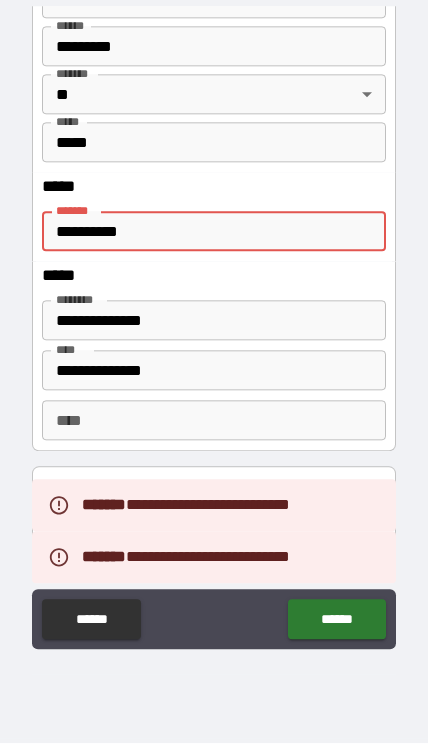 click on "**********" at bounding box center (214, 233) 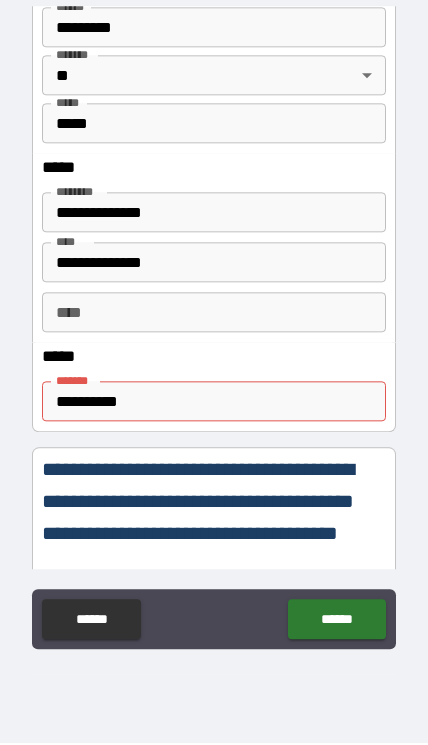 scroll, scrollTop: 971, scrollLeft: 0, axis: vertical 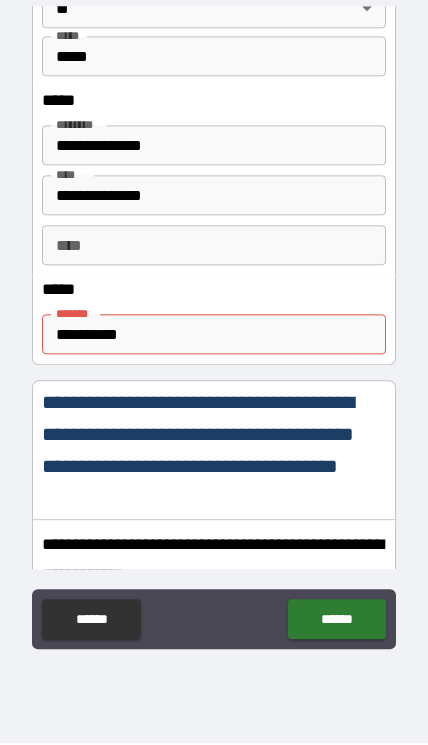 type on "**********" 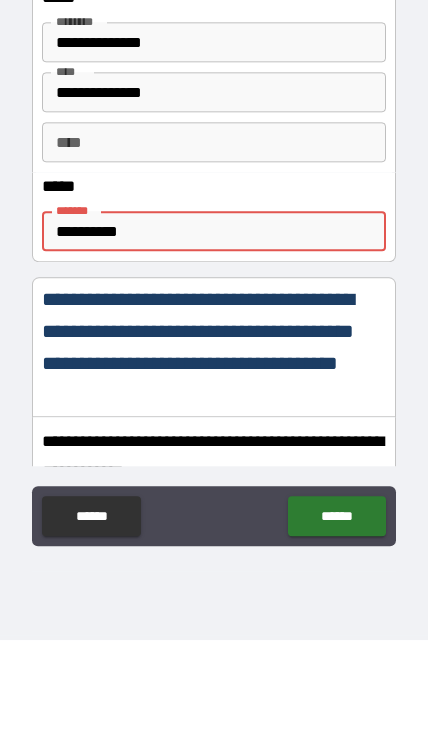 click on "**********" at bounding box center [214, 336] 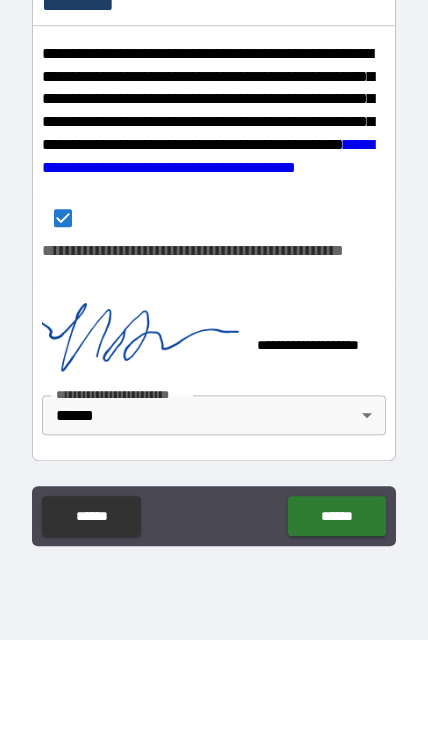 scroll, scrollTop: 3461, scrollLeft: 0, axis: vertical 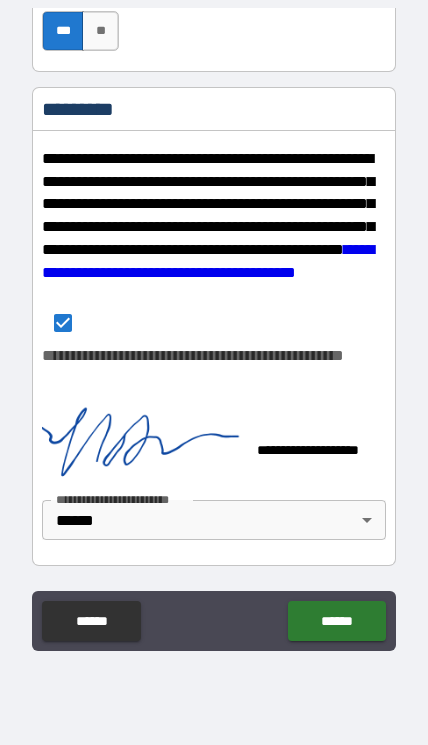 click on "******" at bounding box center (336, 621) 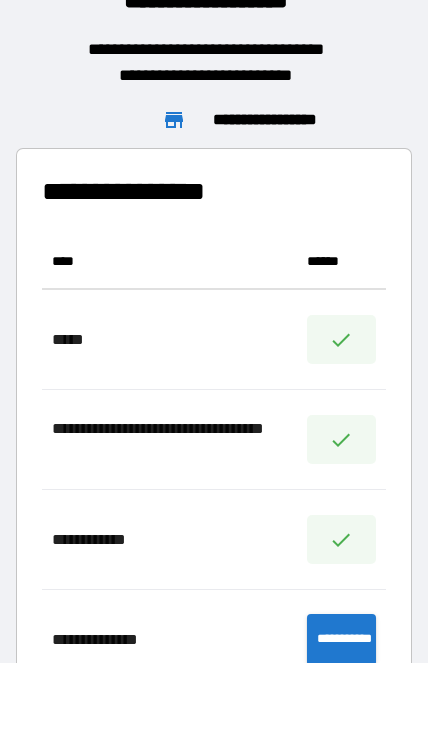 scroll, scrollTop: 1, scrollLeft: 1, axis: both 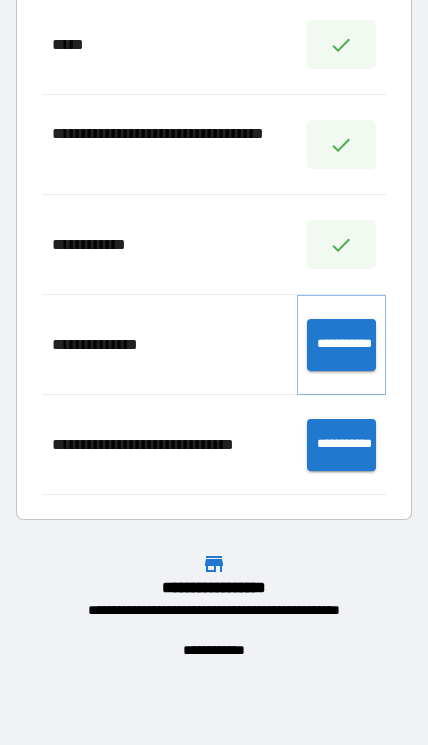 click on "**********" at bounding box center (341, 345) 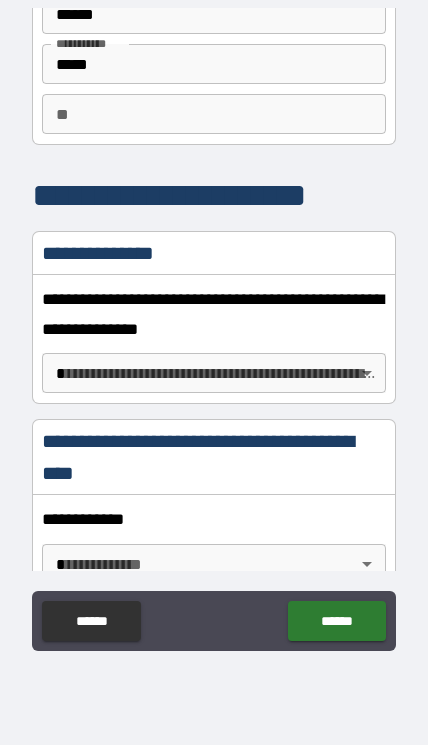 scroll, scrollTop: 113, scrollLeft: 0, axis: vertical 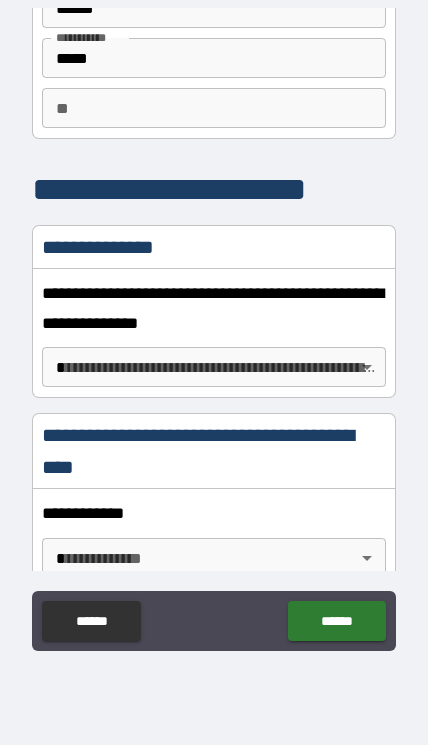 click on "**********" at bounding box center [214, 331] 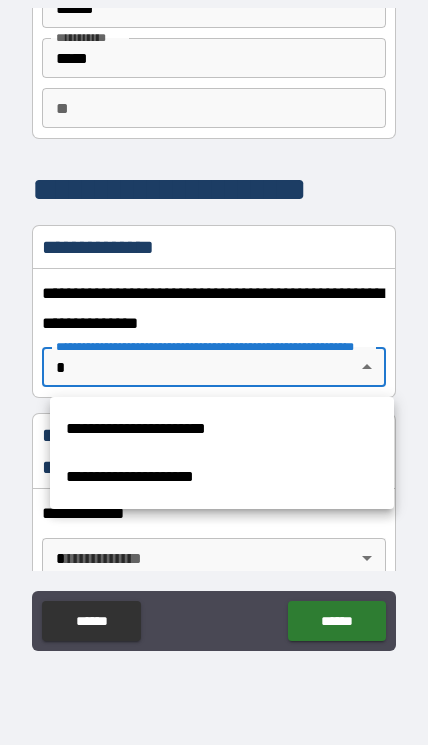 click on "**********" at bounding box center [222, 477] 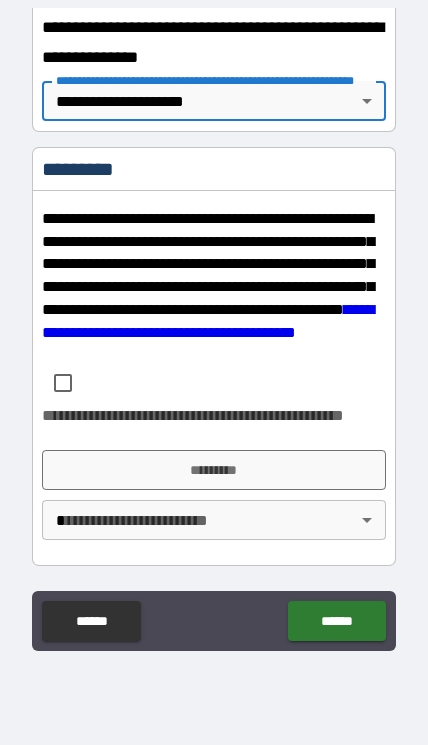 scroll, scrollTop: 379, scrollLeft: 0, axis: vertical 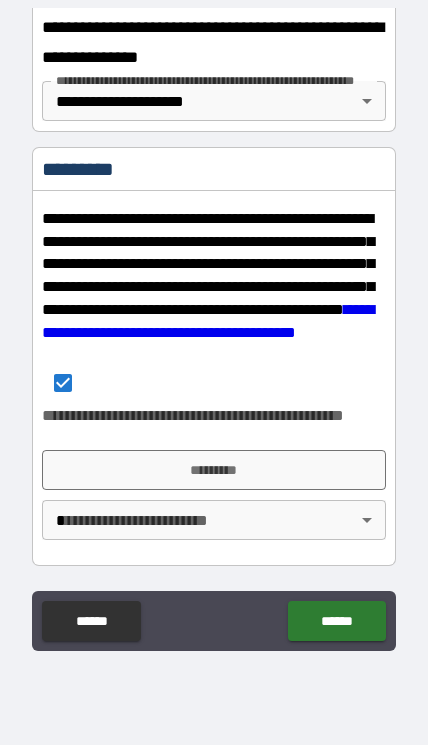 click on "*********" at bounding box center [214, 470] 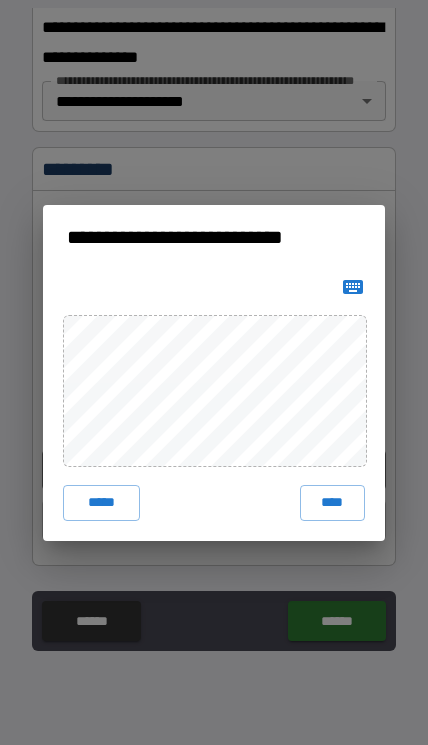 click on "****" at bounding box center [333, 503] 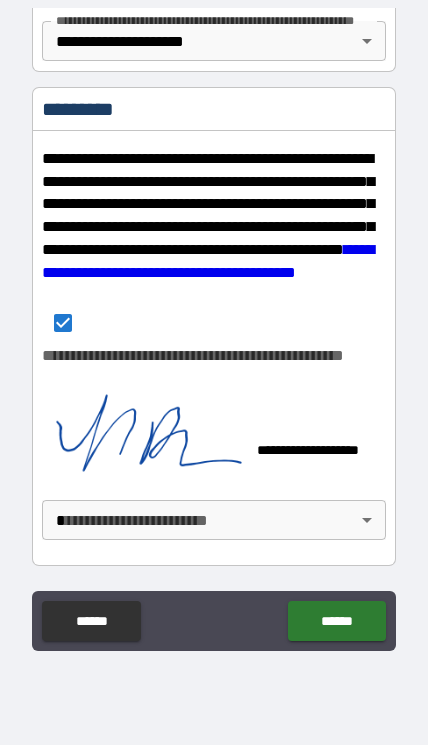scroll, scrollTop: 439, scrollLeft: 0, axis: vertical 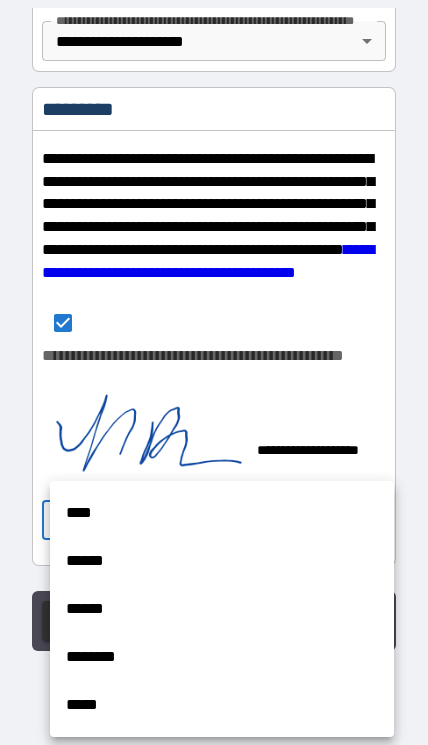 click on "******" at bounding box center (222, 561) 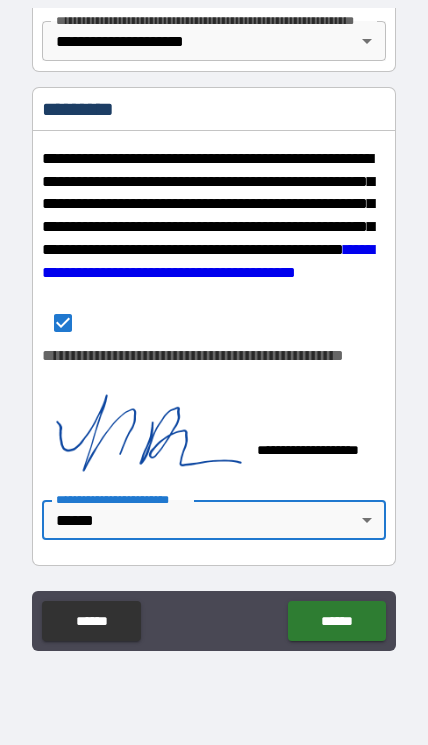 click on "******" at bounding box center (336, 621) 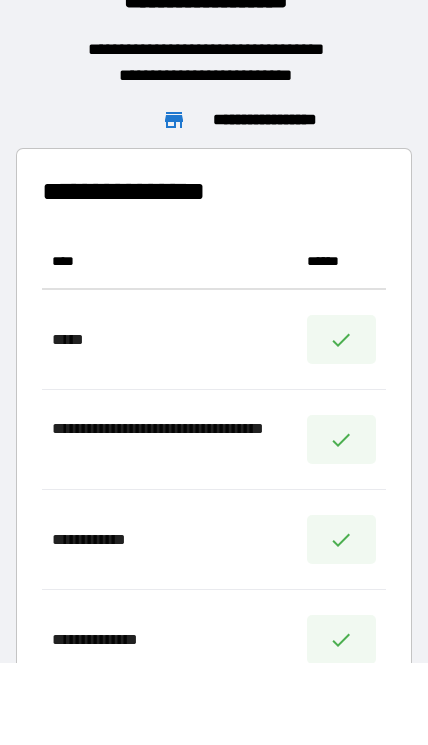 scroll, scrollTop: 556, scrollLeft: 344, axis: both 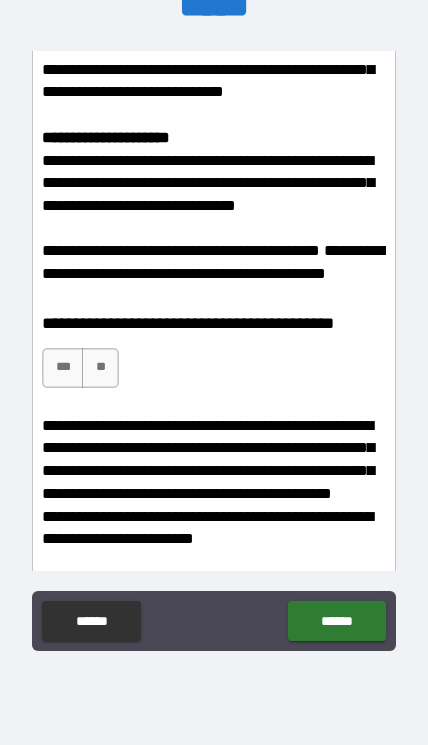click on "***" at bounding box center [63, 368] 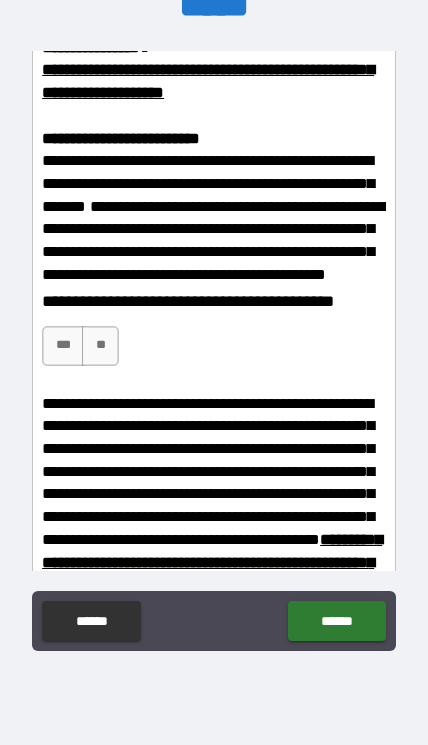 scroll, scrollTop: 875, scrollLeft: 0, axis: vertical 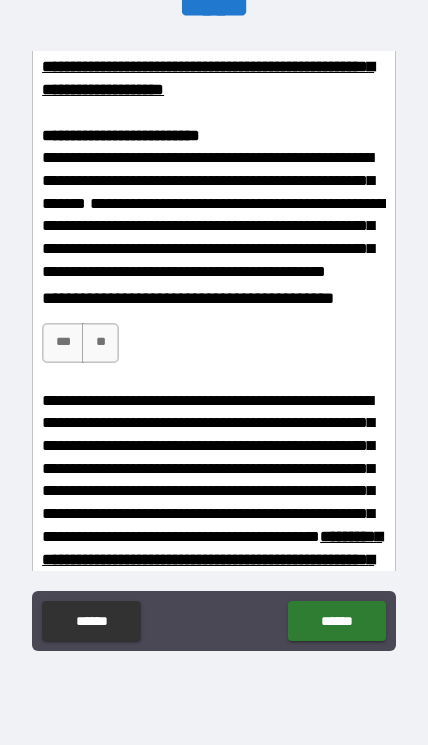 click on "***" at bounding box center (63, 343) 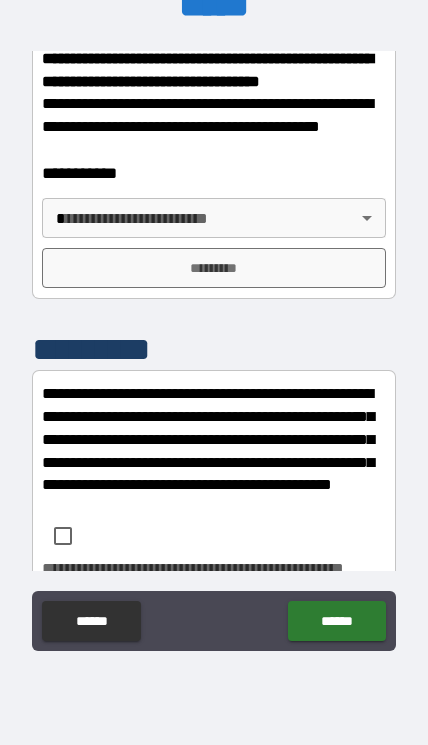 scroll, scrollTop: 1422, scrollLeft: 0, axis: vertical 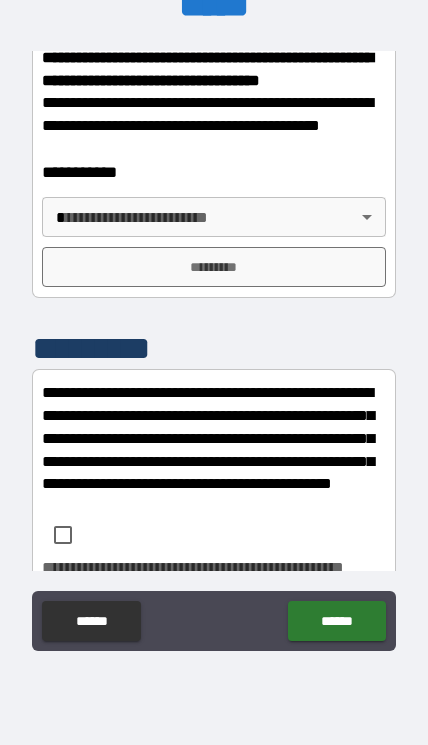 click on "**********" at bounding box center (214, 331) 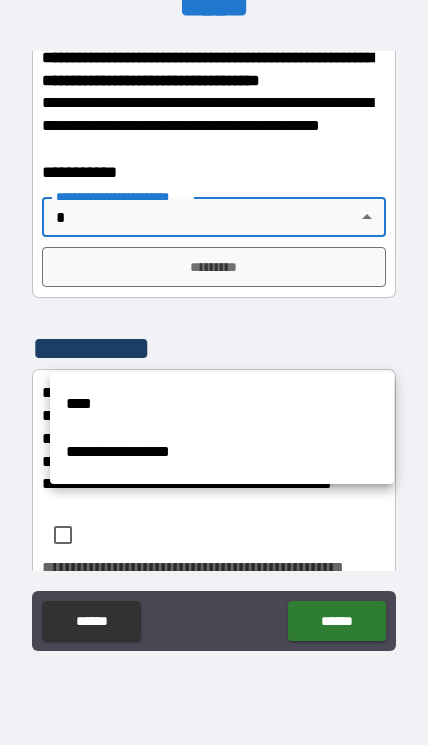 click on "**********" at bounding box center (222, 452) 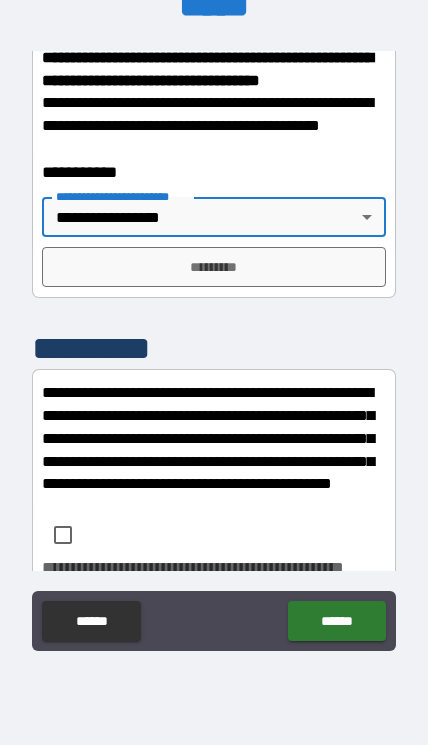 click on "*********" at bounding box center (214, 267) 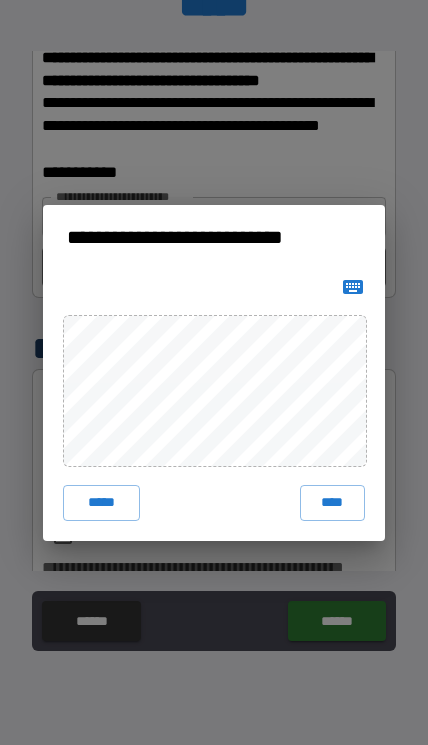 click on "****" at bounding box center (333, 503) 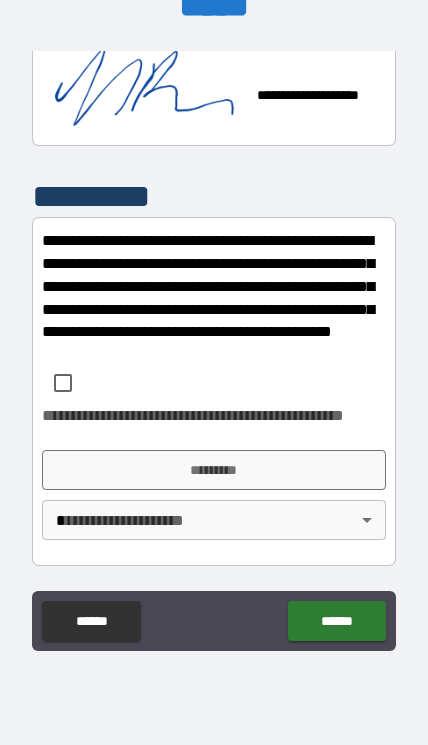 scroll, scrollTop: 1759, scrollLeft: 0, axis: vertical 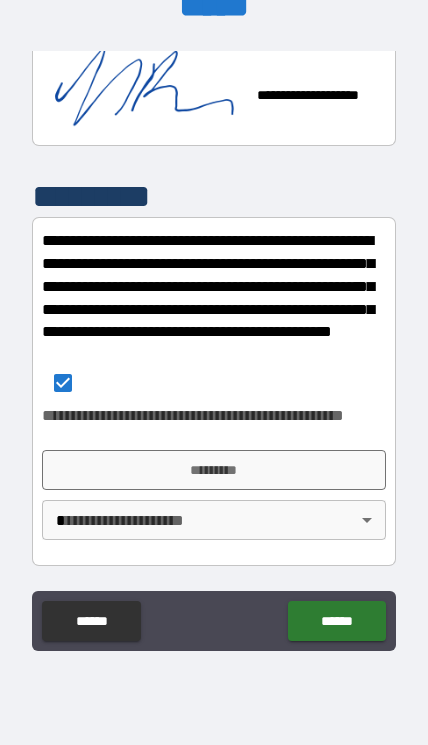 click on "*********" at bounding box center [214, 470] 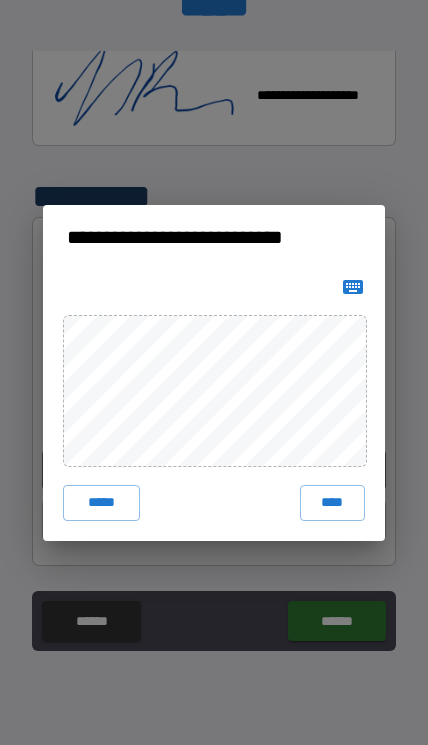click on "****" at bounding box center (333, 503) 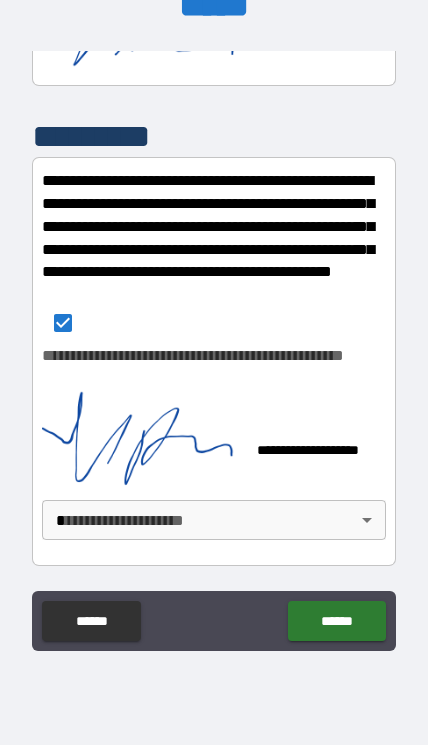 scroll, scrollTop: 1819, scrollLeft: 0, axis: vertical 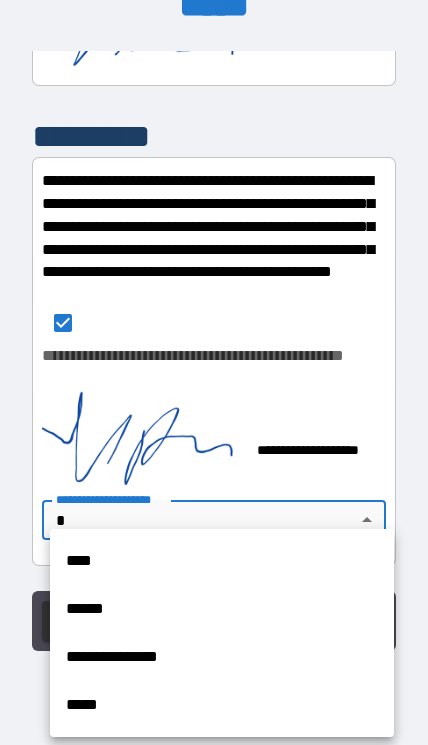 click on "**********" at bounding box center [222, 657] 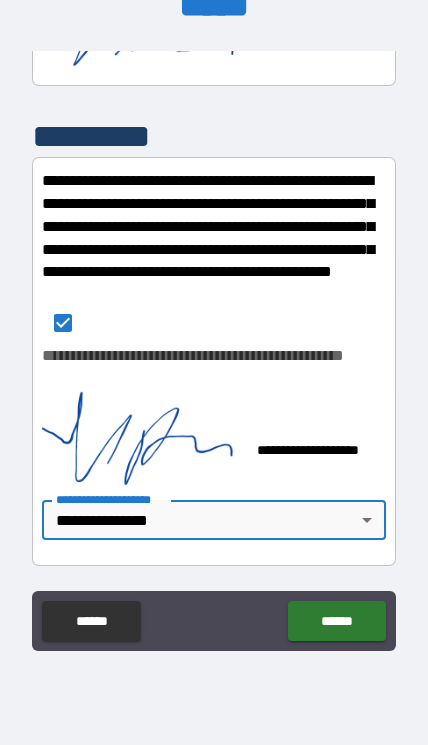 click on "******" at bounding box center [336, 621] 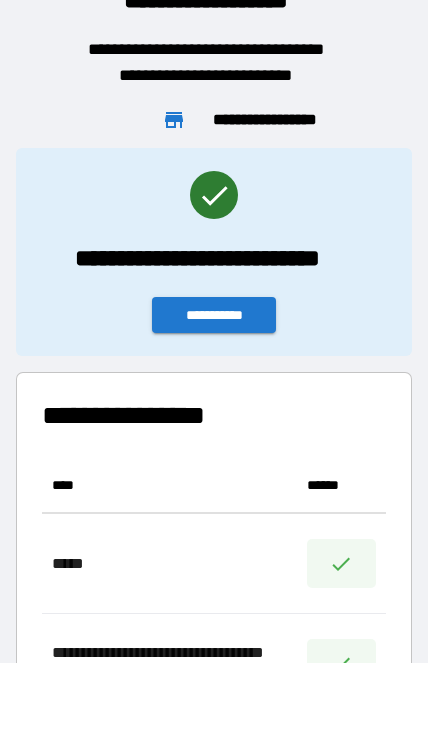 scroll, scrollTop: 1, scrollLeft: 1, axis: both 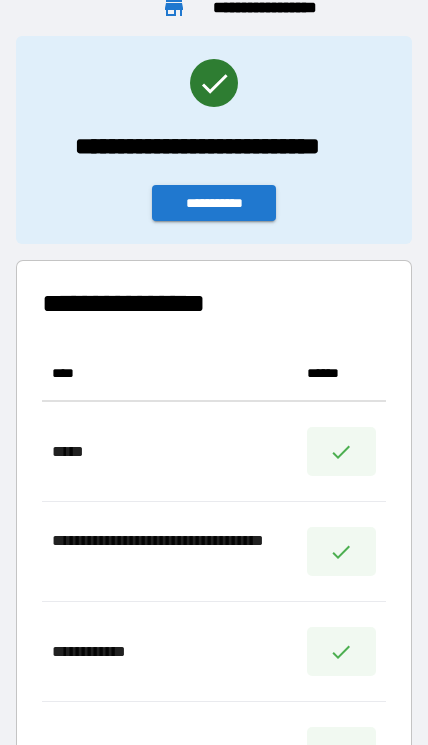 click on "**********" at bounding box center [214, 203] 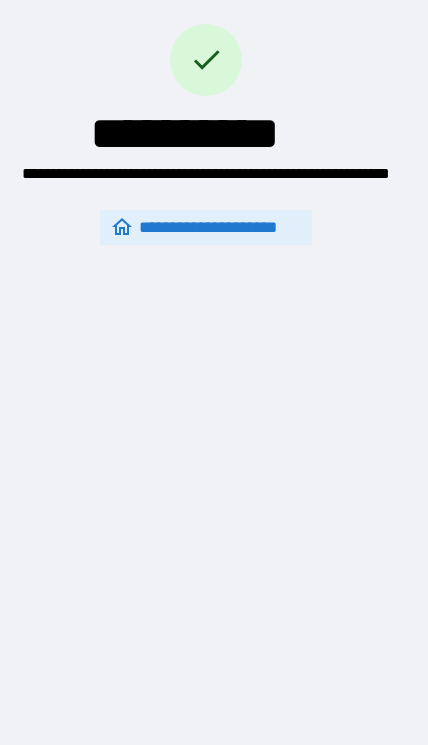 scroll, scrollTop: 0, scrollLeft: 0, axis: both 